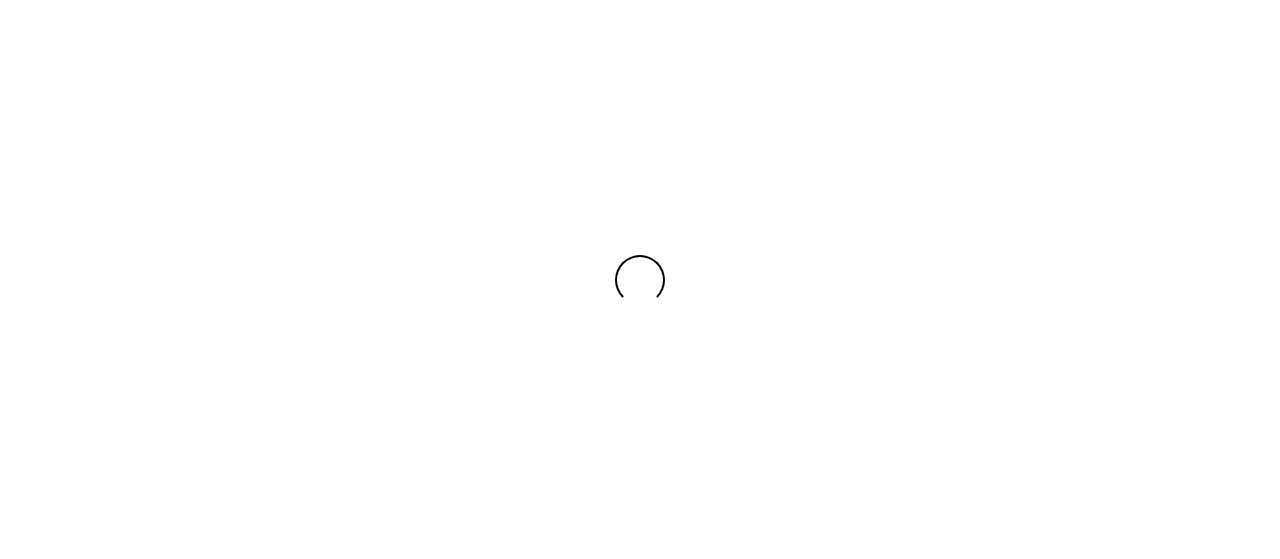 scroll, scrollTop: 0, scrollLeft: 0, axis: both 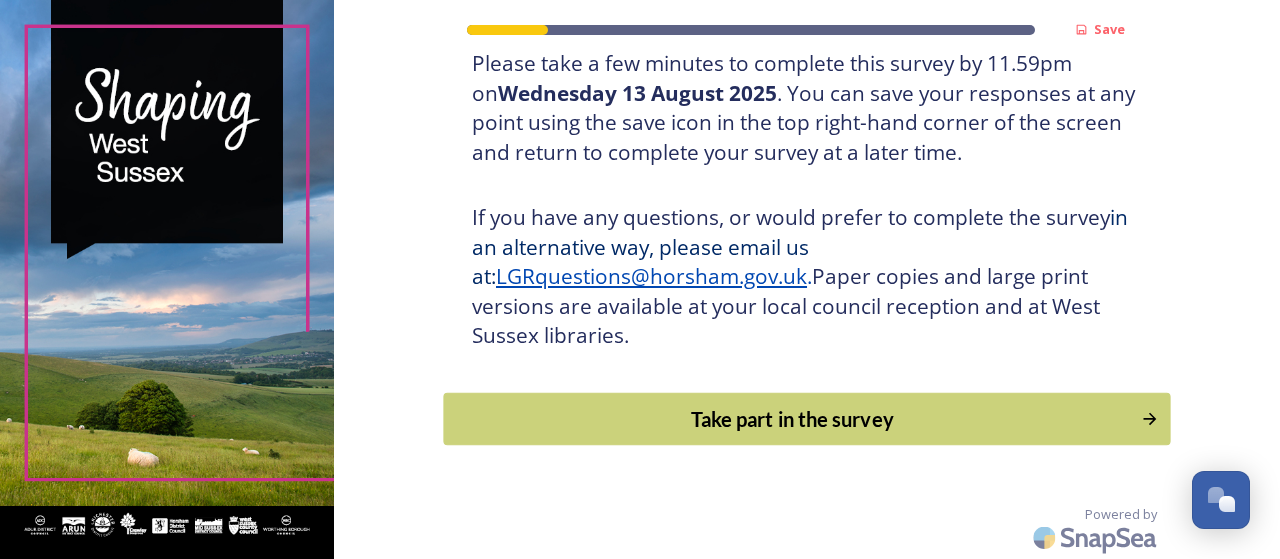 click on "Take part in the survey" at bounding box center (793, 419) 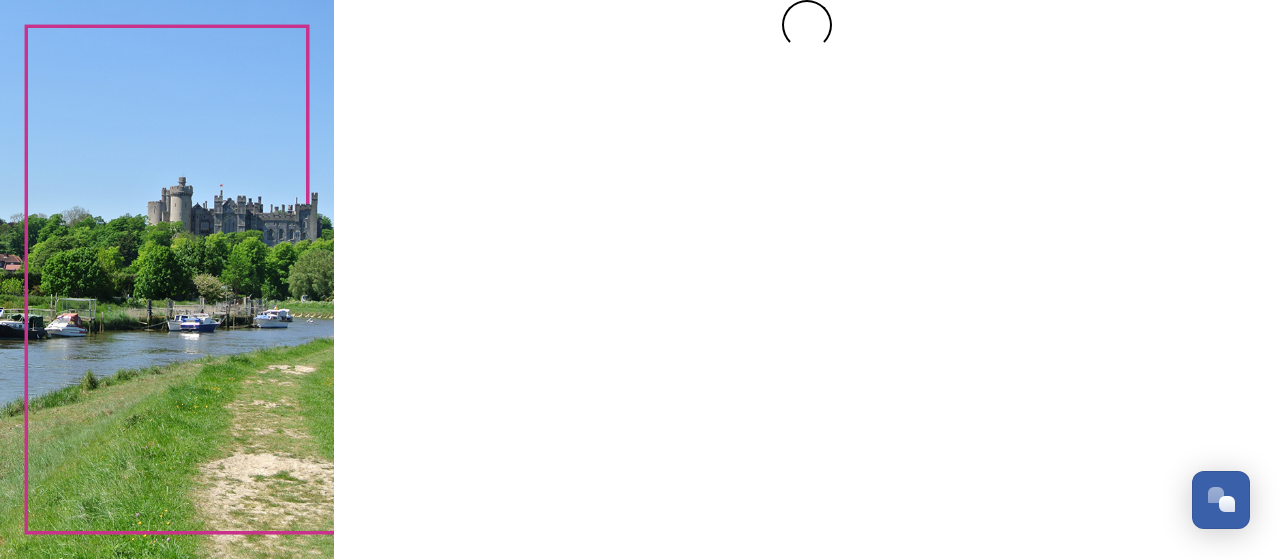 scroll, scrollTop: 0, scrollLeft: 0, axis: both 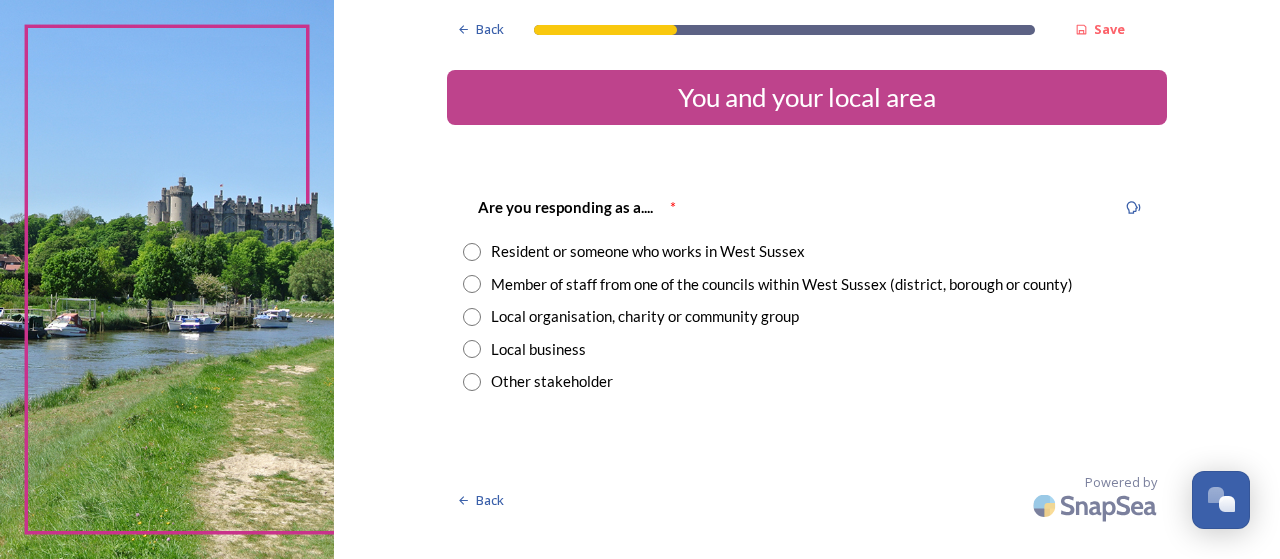 click at bounding box center [472, 284] 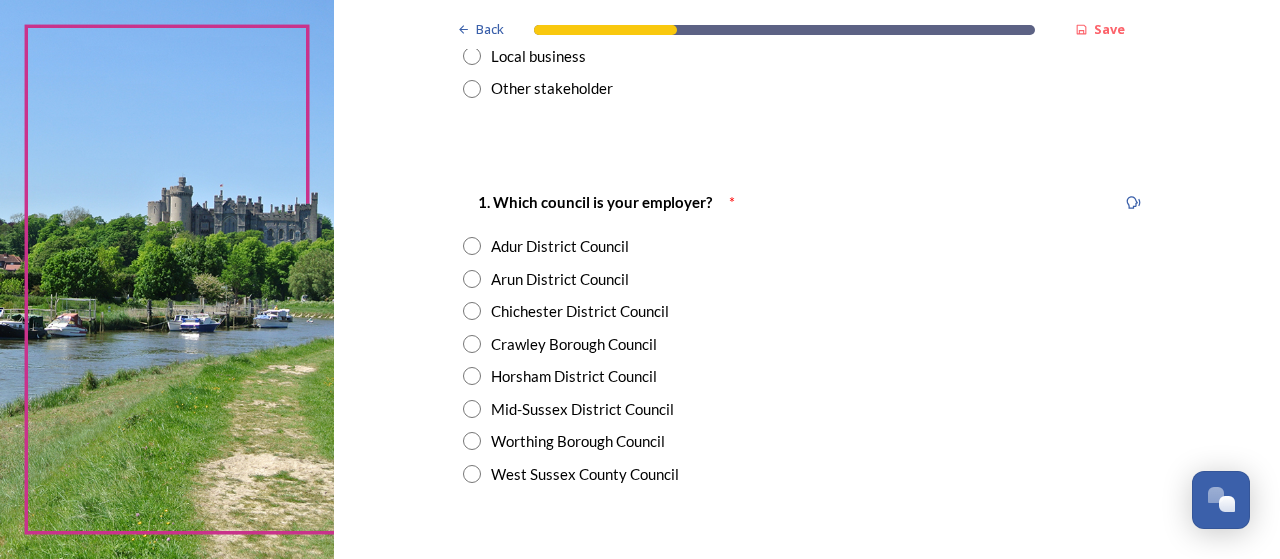 scroll, scrollTop: 300, scrollLeft: 0, axis: vertical 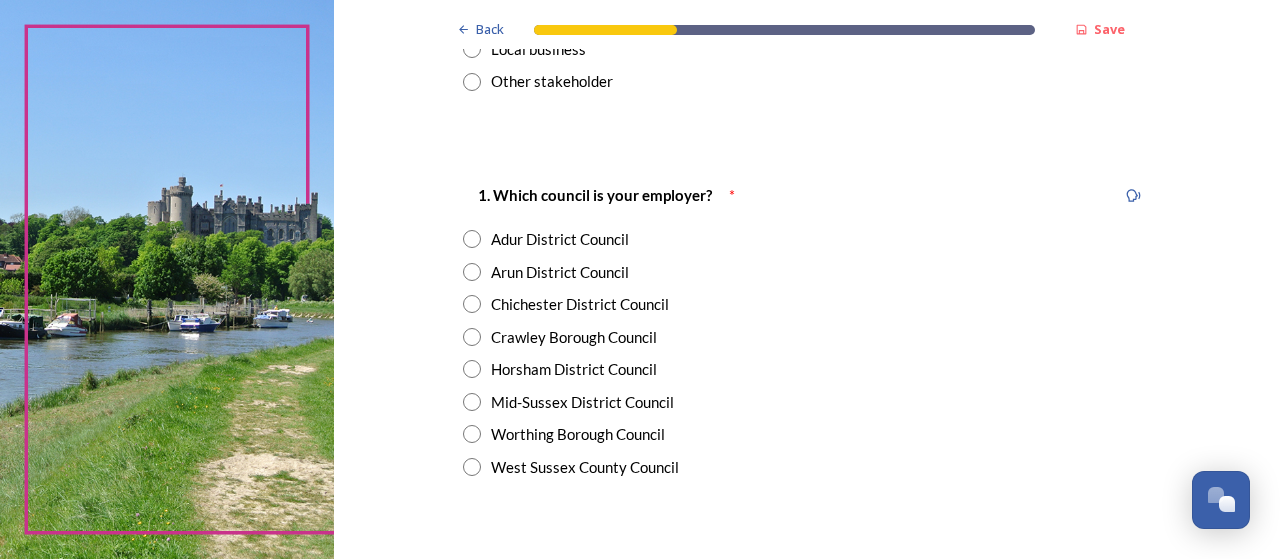 click at bounding box center (472, 239) 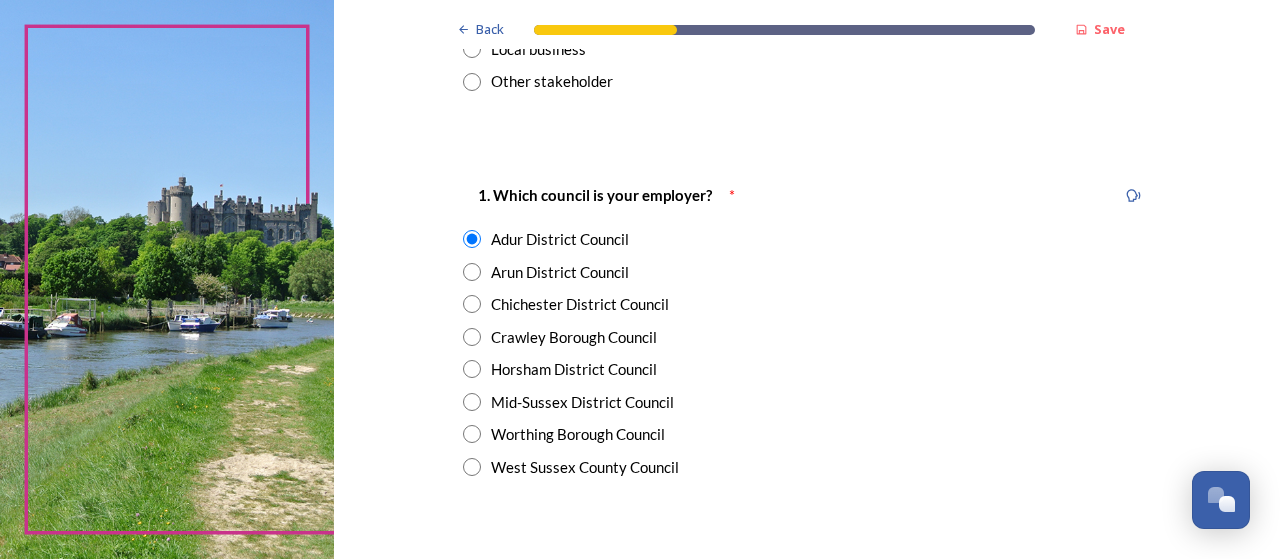click on "1. Which council is your employer? * Adur District Council Arun District Council Chichester District Council Crawley Borough Council Horsham District Council Mid-Sussex District Council Worthing Borough Council West Sussex County Council" at bounding box center [807, 330] 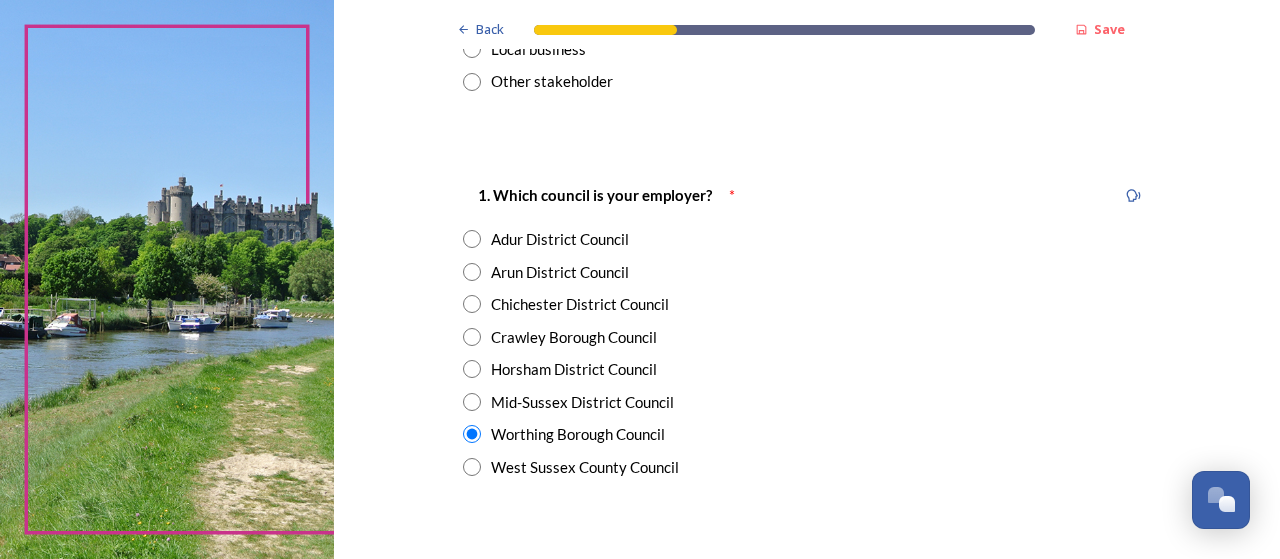 click at bounding box center (472, 239) 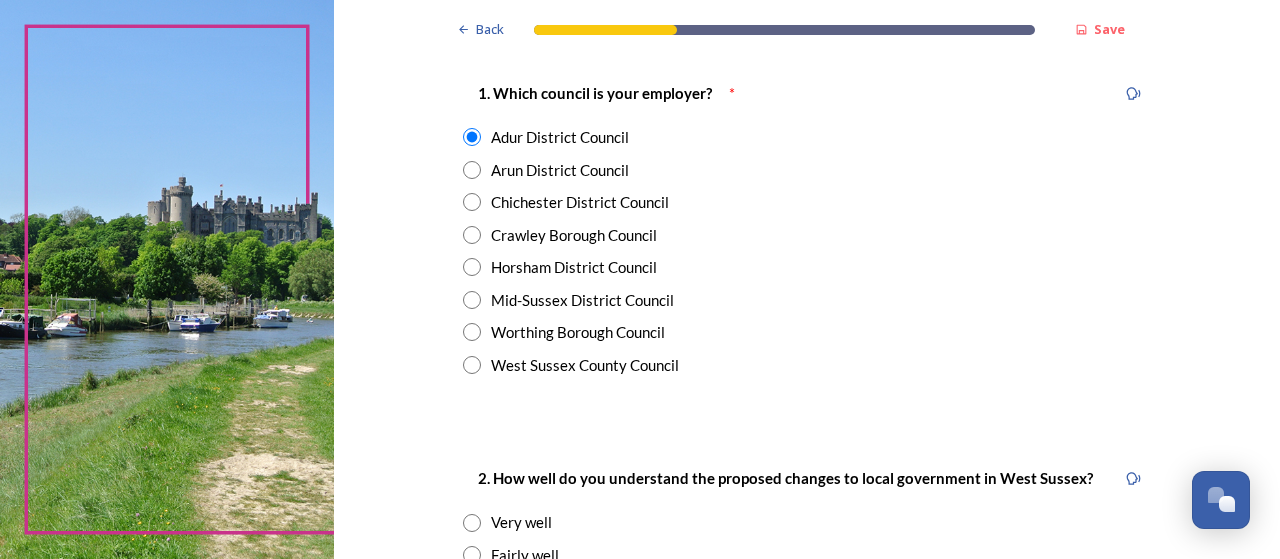 scroll, scrollTop: 600, scrollLeft: 0, axis: vertical 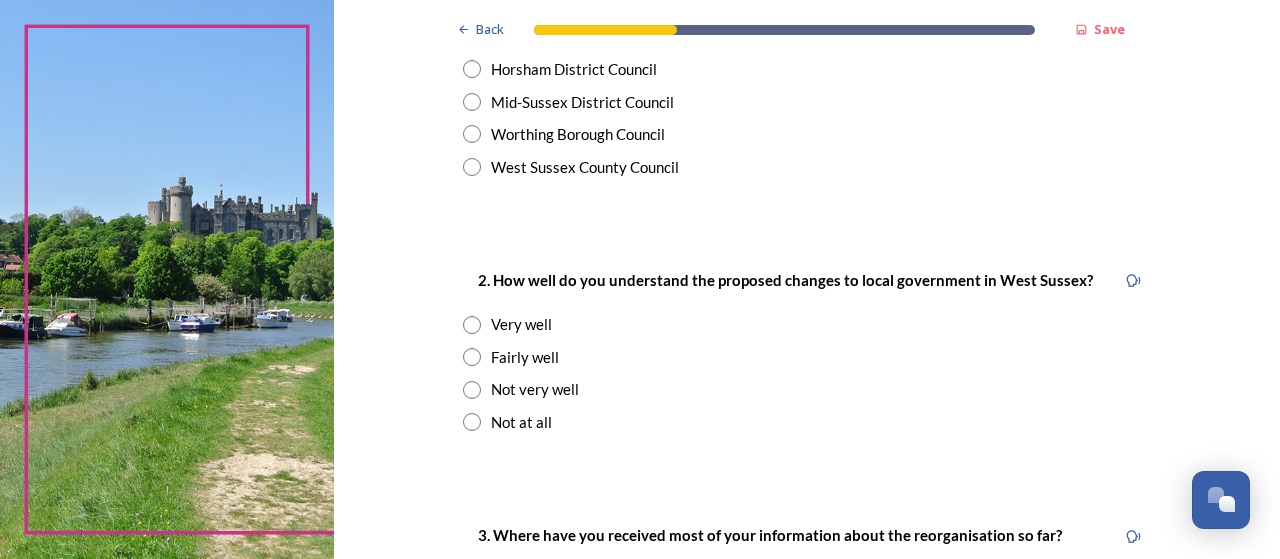 click at bounding box center [472, 357] 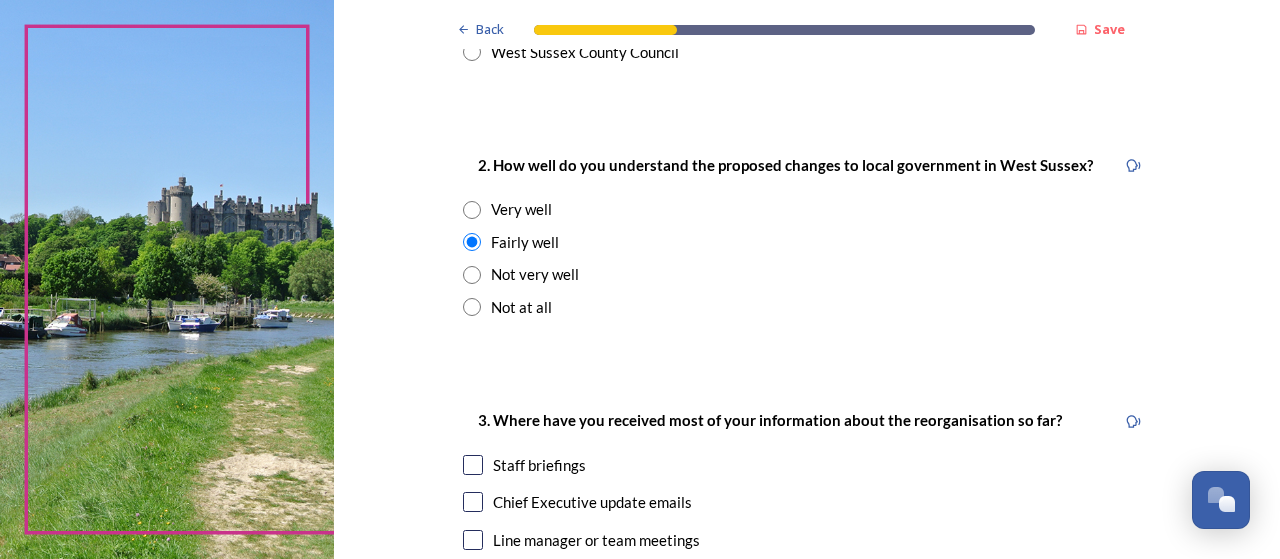 scroll, scrollTop: 900, scrollLeft: 0, axis: vertical 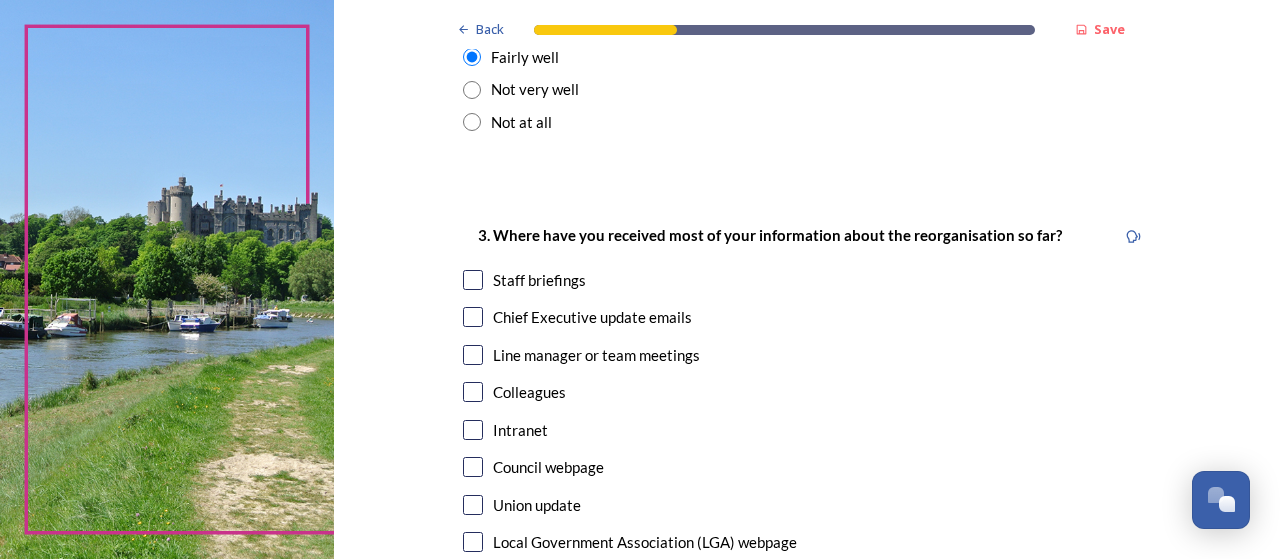 click at bounding box center [473, 280] 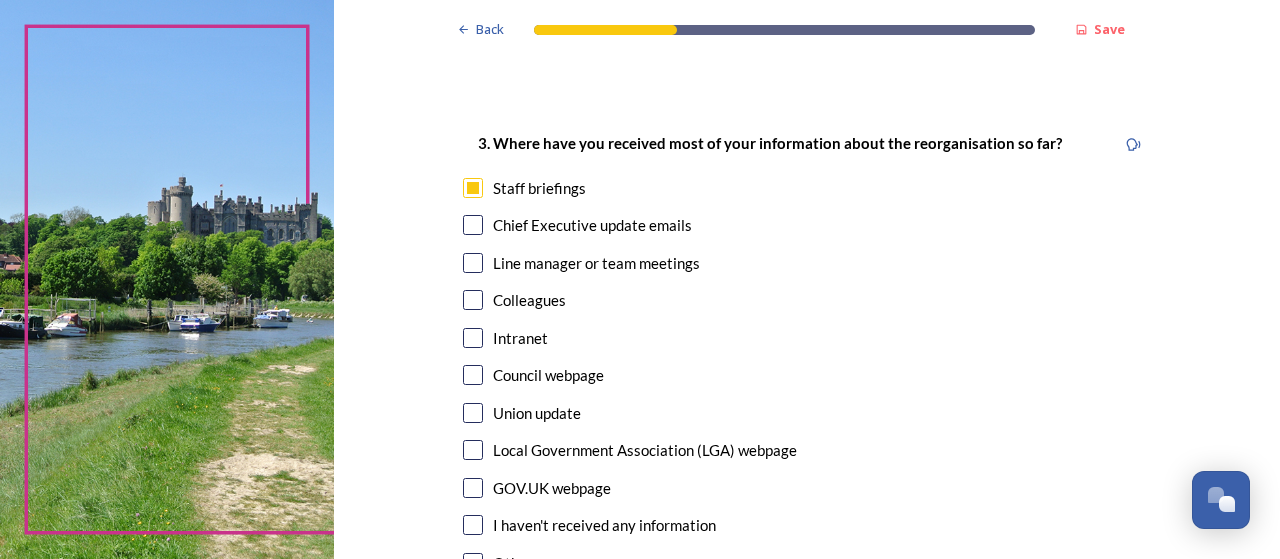 scroll, scrollTop: 1246, scrollLeft: 0, axis: vertical 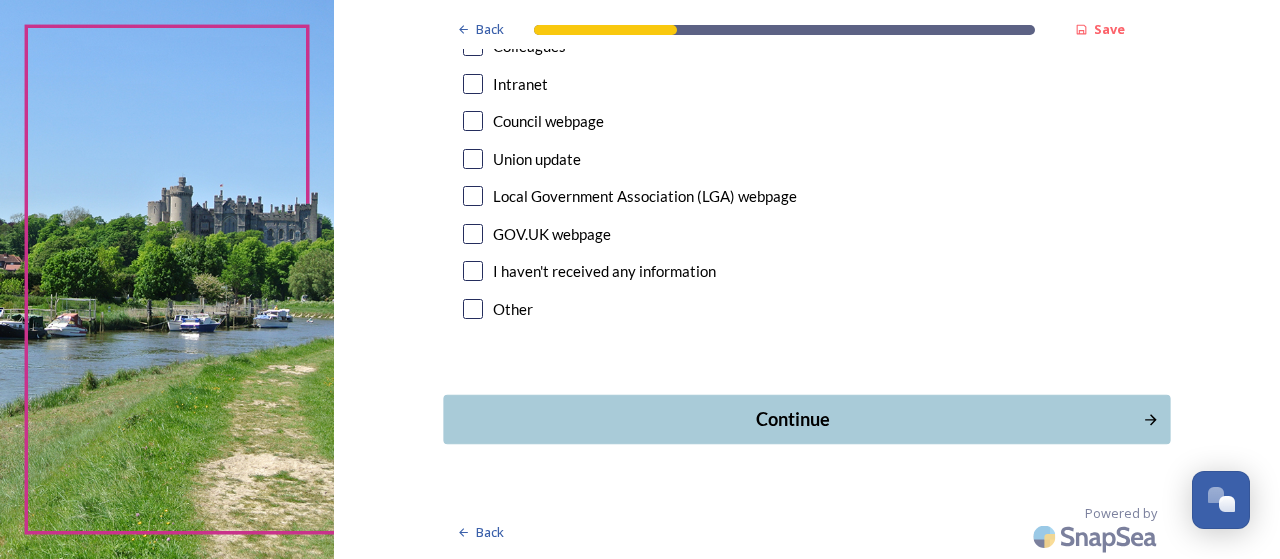 click on "Continue" at bounding box center [793, 419] 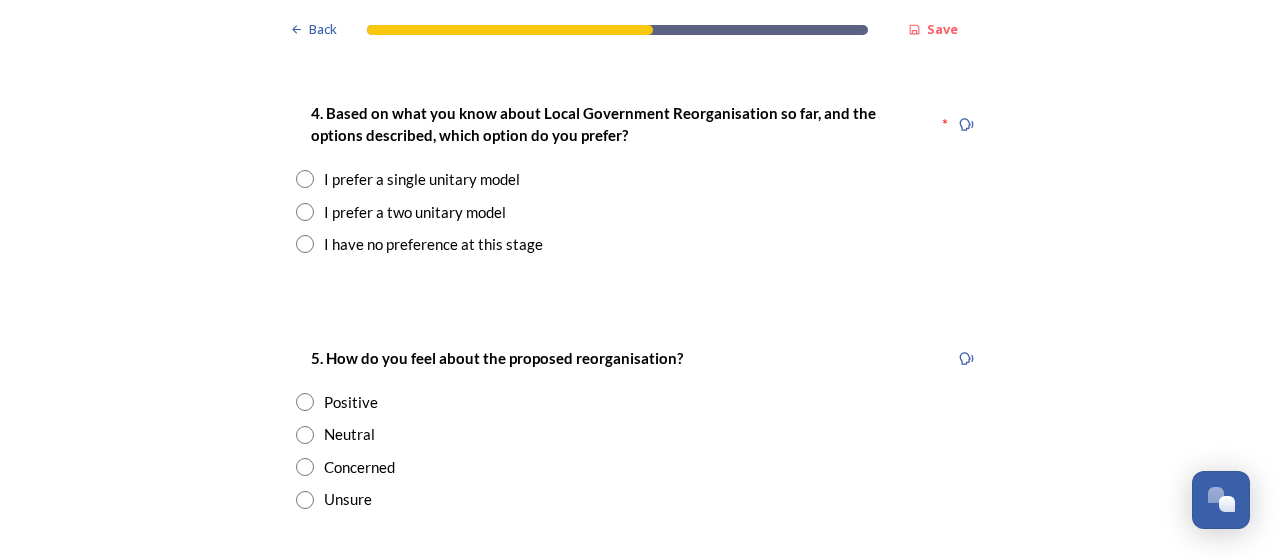 scroll, scrollTop: 2600, scrollLeft: 0, axis: vertical 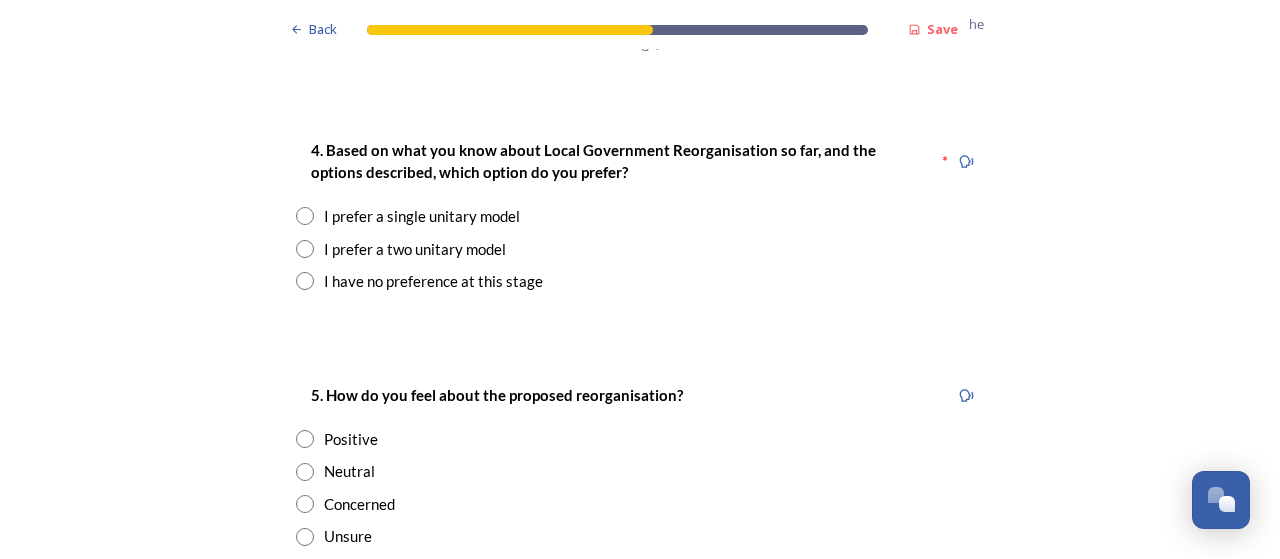 click at bounding box center (305, 216) 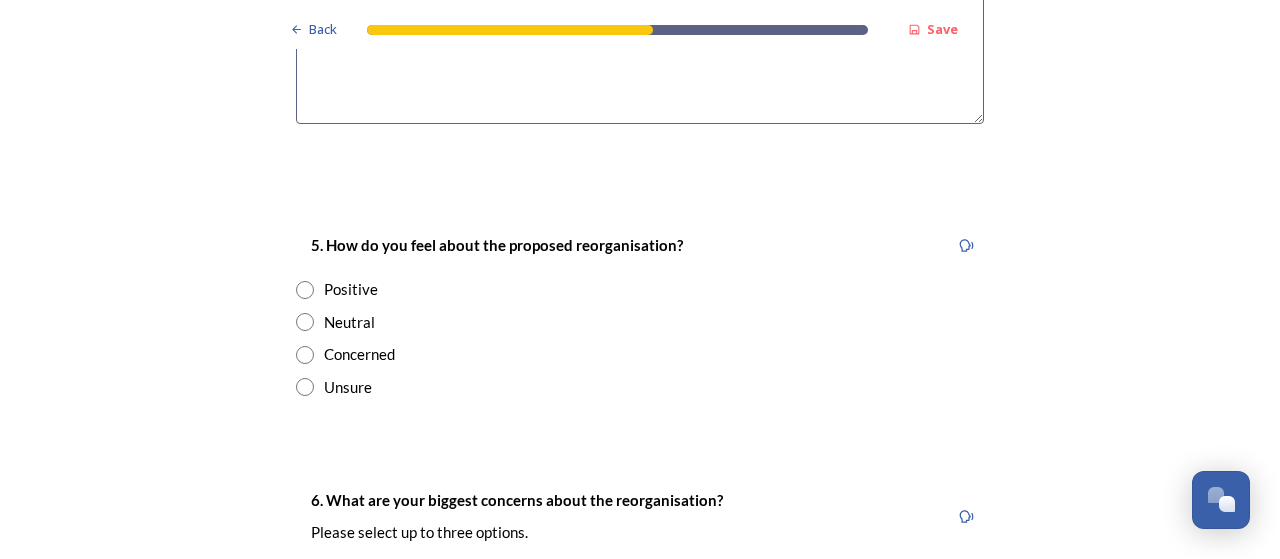 scroll, scrollTop: 3200, scrollLeft: 0, axis: vertical 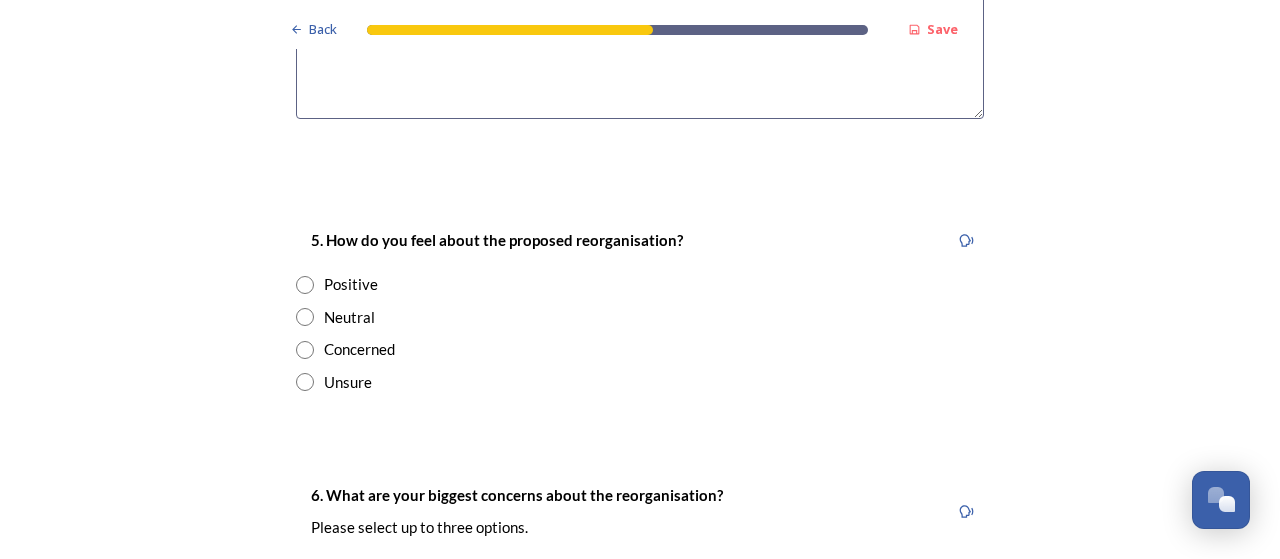 click at bounding box center [305, 285] 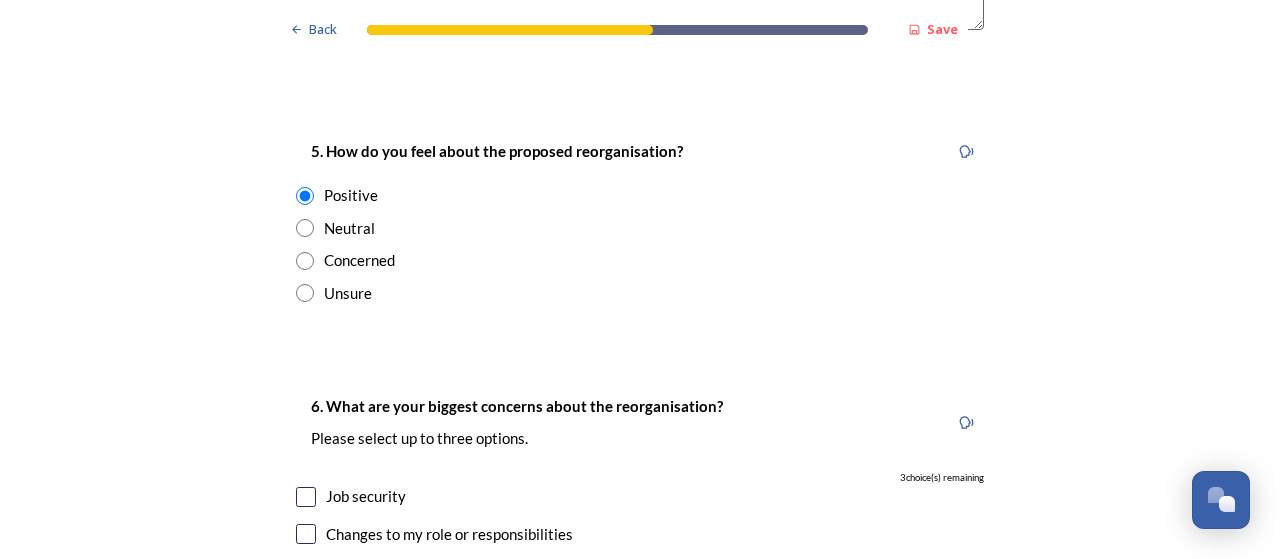 scroll, scrollTop: 3500, scrollLeft: 0, axis: vertical 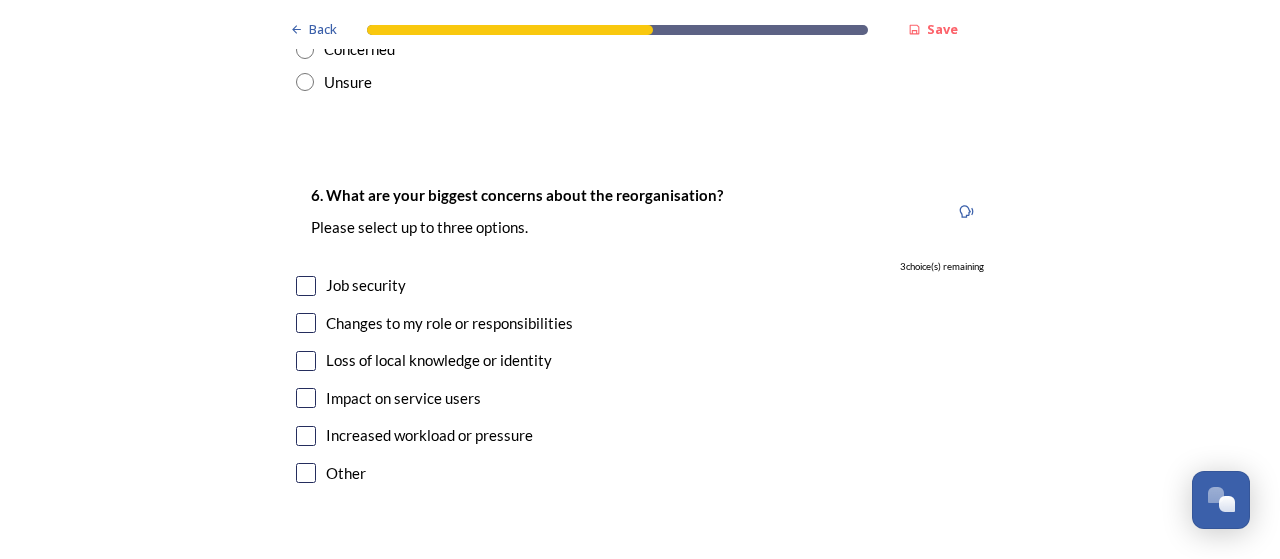 click at bounding box center [306, 361] 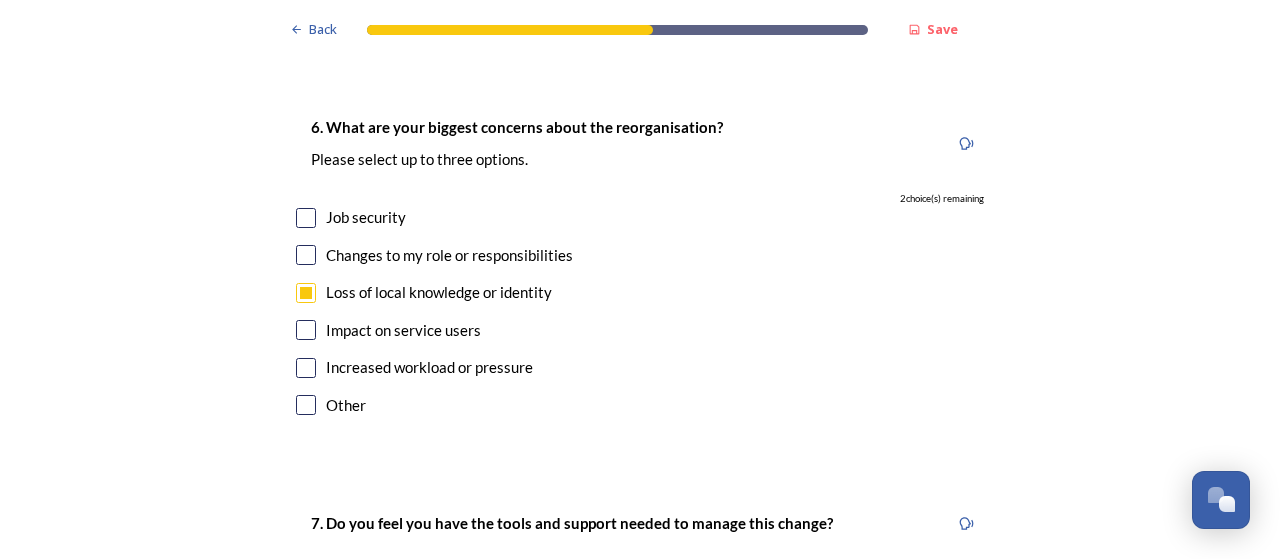scroll, scrollTop: 3600, scrollLeft: 0, axis: vertical 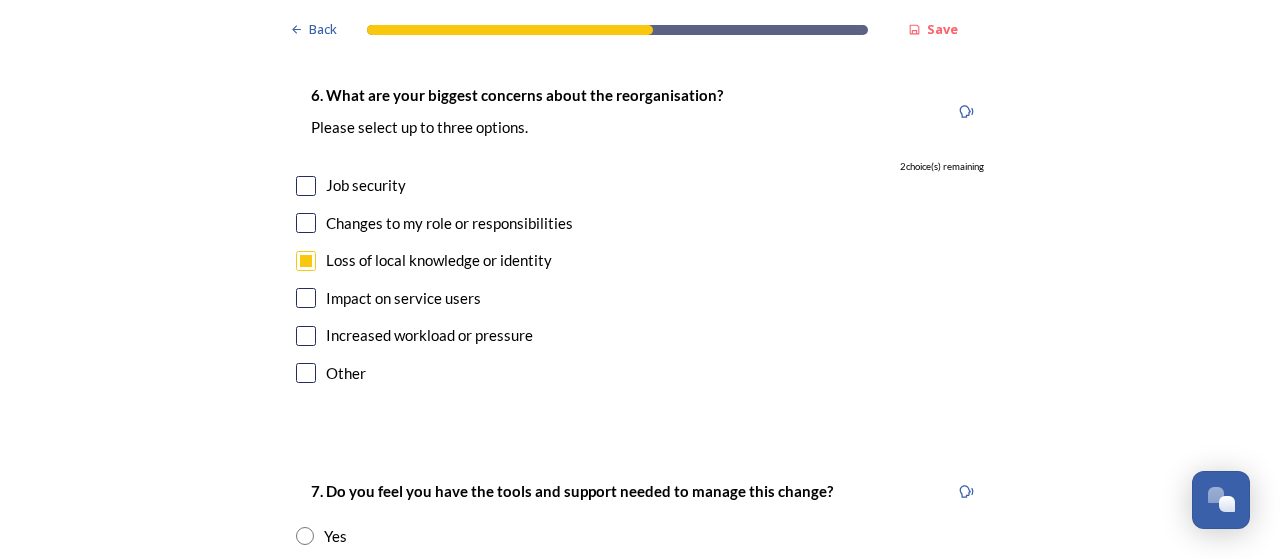 click at bounding box center (306, 373) 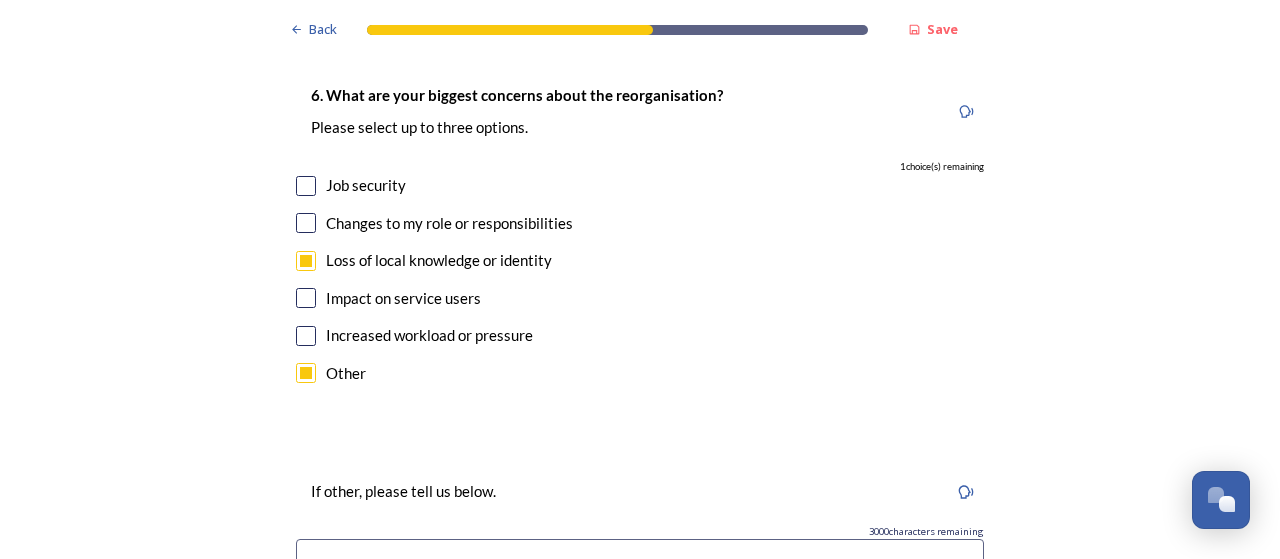 click at bounding box center (306, 373) 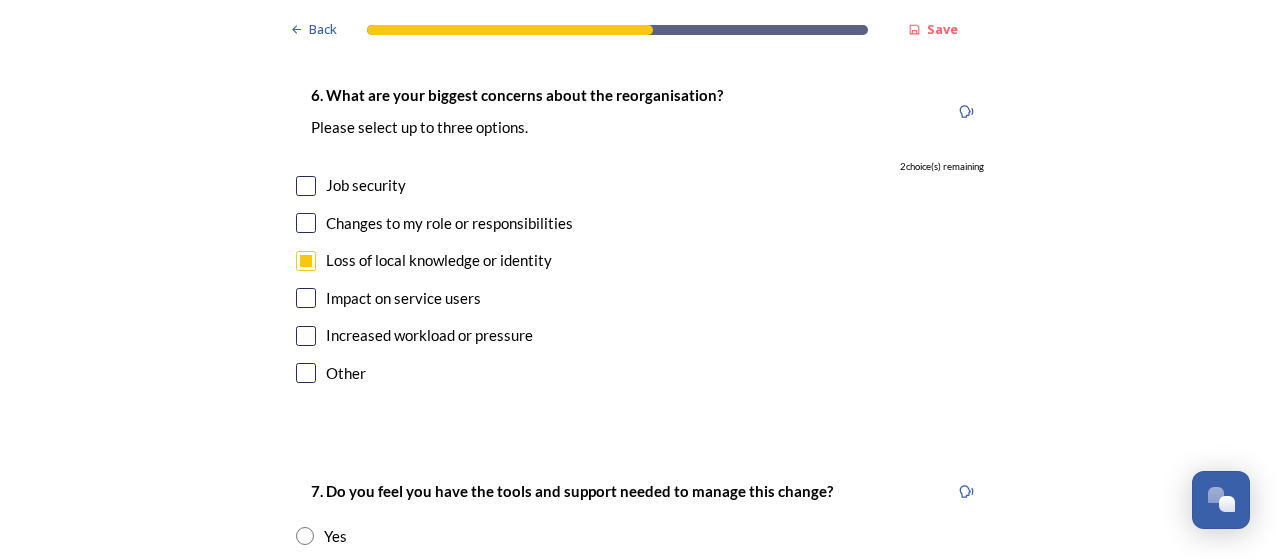 click on "6. What are your biggest concerns about the reorganisation? Please select up to three options. 2  choice(s) remaining Job security Changes to my role or responsibilities Loss of local knowledge or identity Impact on service users Increased workload or pressure Other" at bounding box center (640, 236) 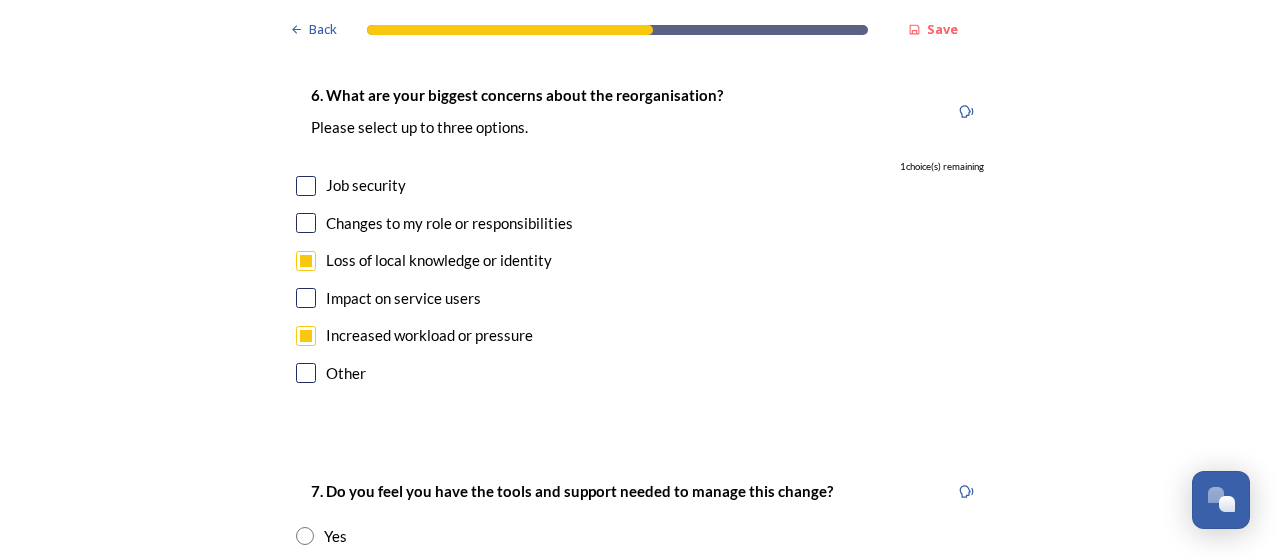 click at bounding box center (306, 298) 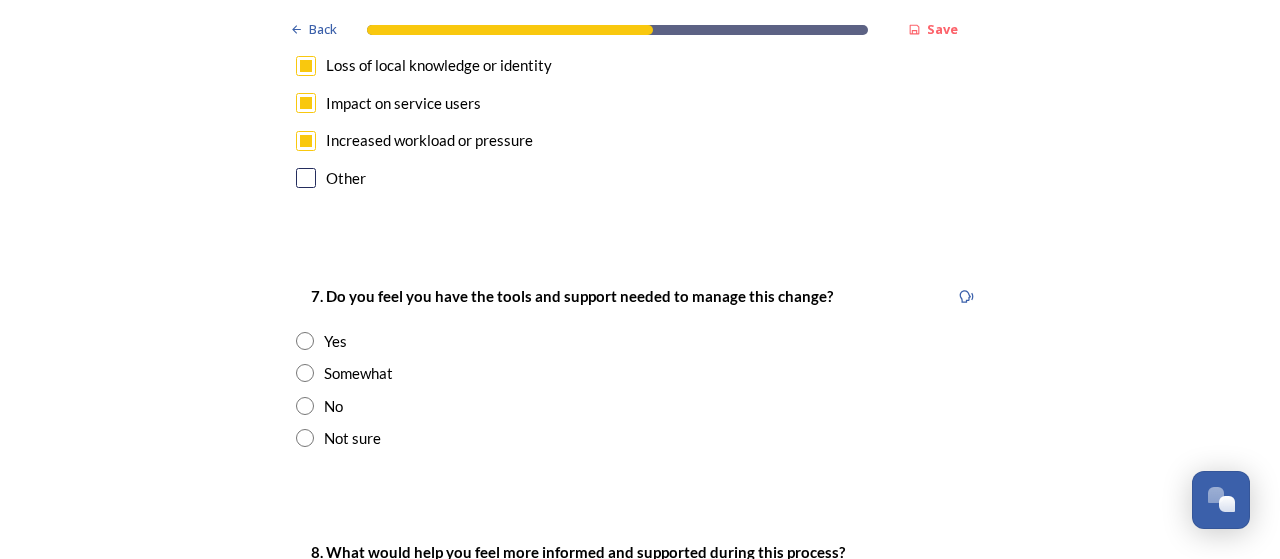 scroll, scrollTop: 3800, scrollLeft: 0, axis: vertical 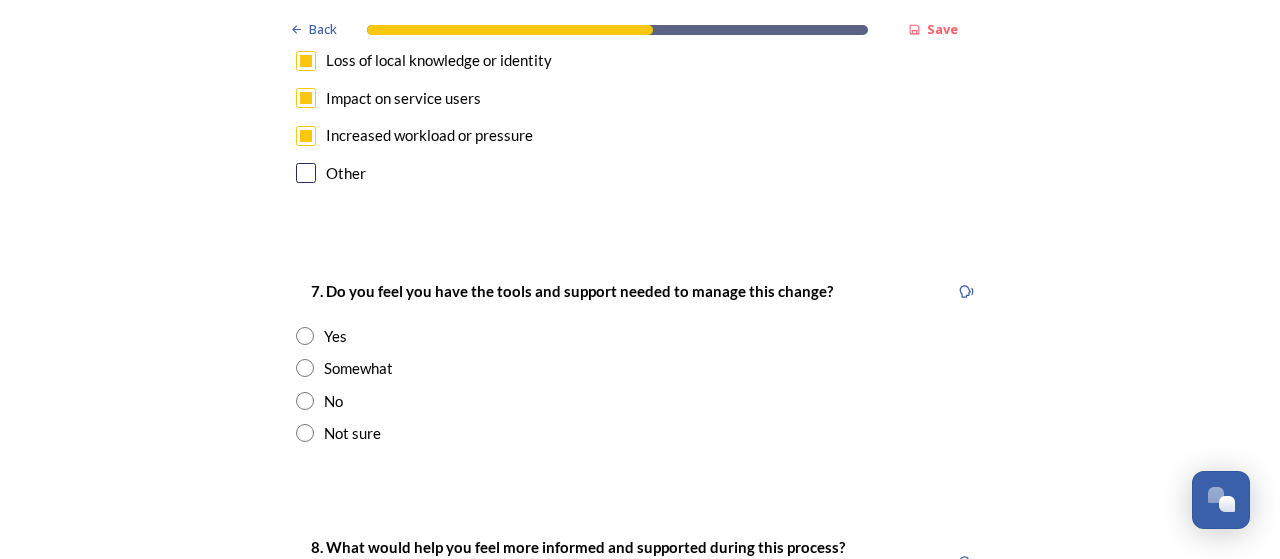 drag, startPoint x: 299, startPoint y: 372, endPoint x: 493, endPoint y: 369, distance: 194.0232 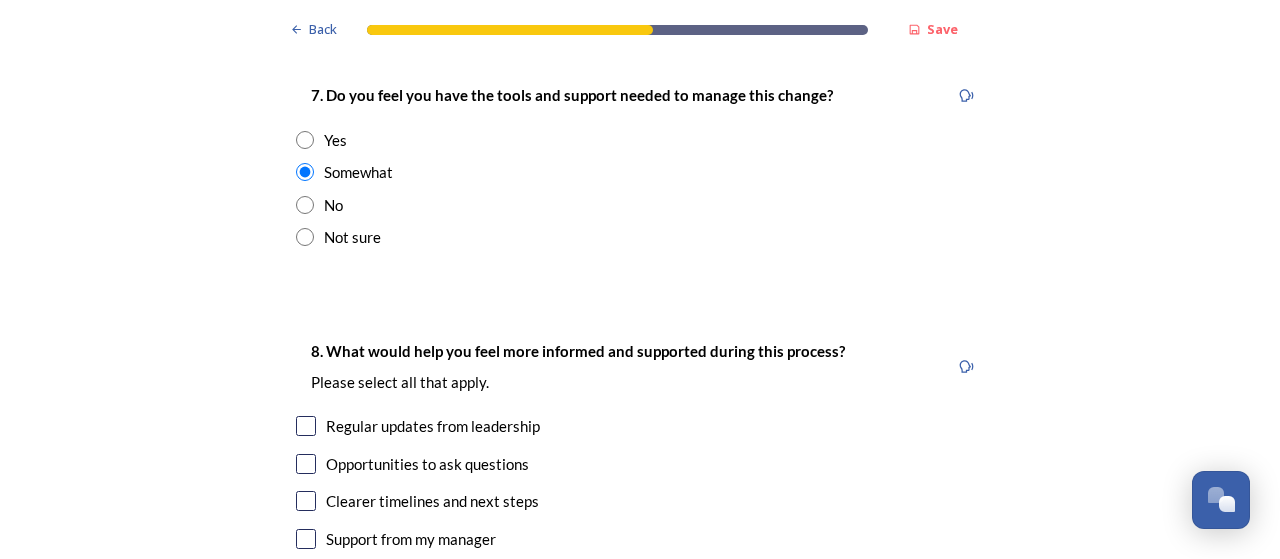 scroll, scrollTop: 4000, scrollLeft: 0, axis: vertical 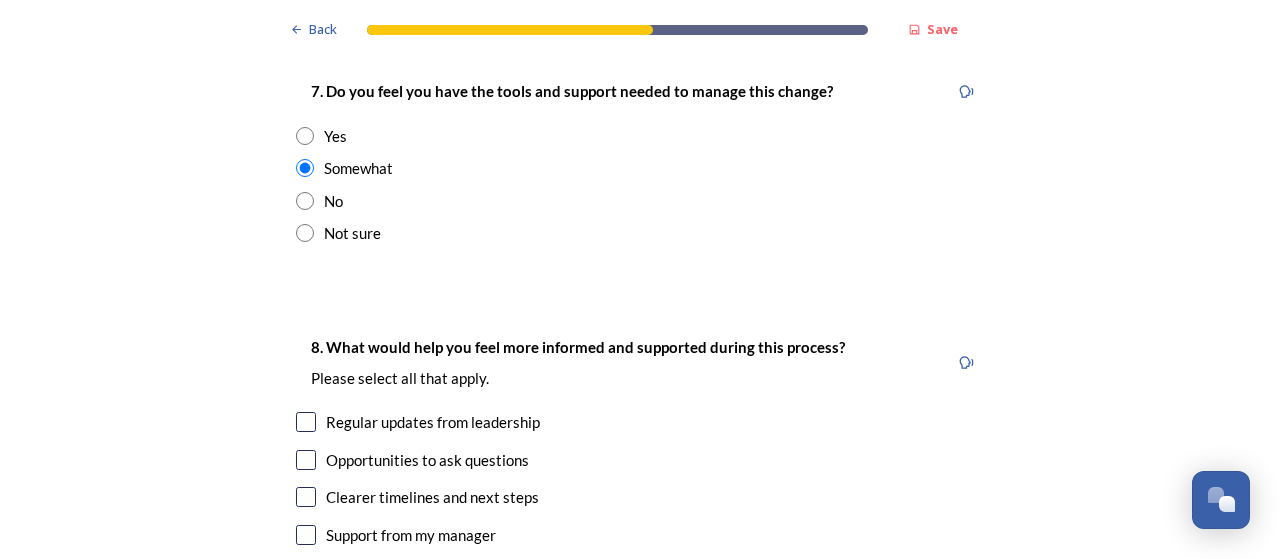 click at bounding box center [305, 136] 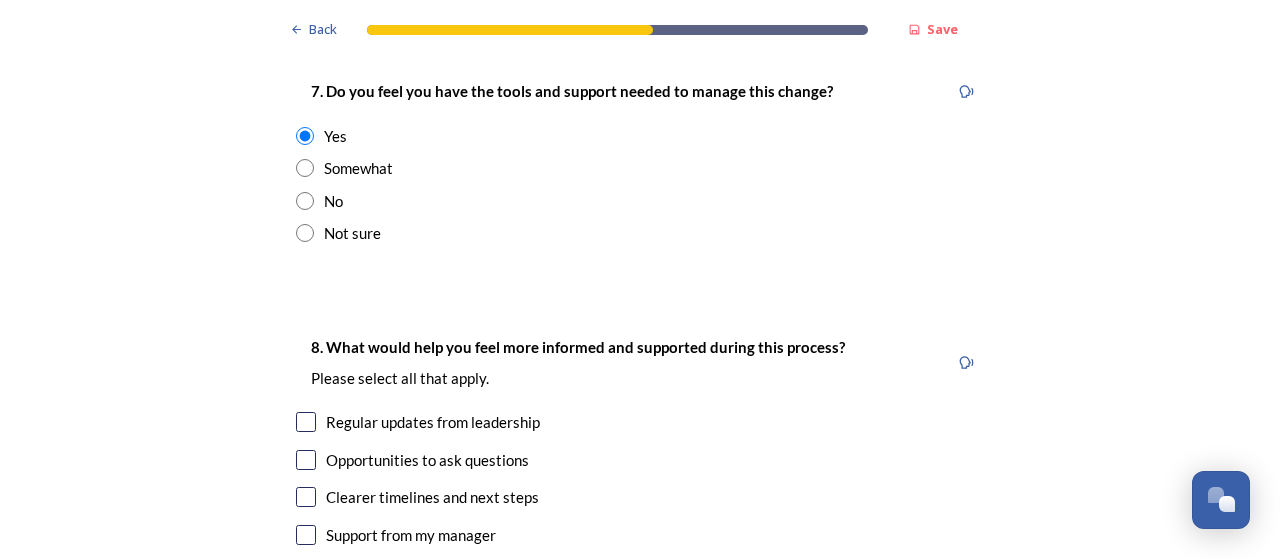 scroll, scrollTop: 4200, scrollLeft: 0, axis: vertical 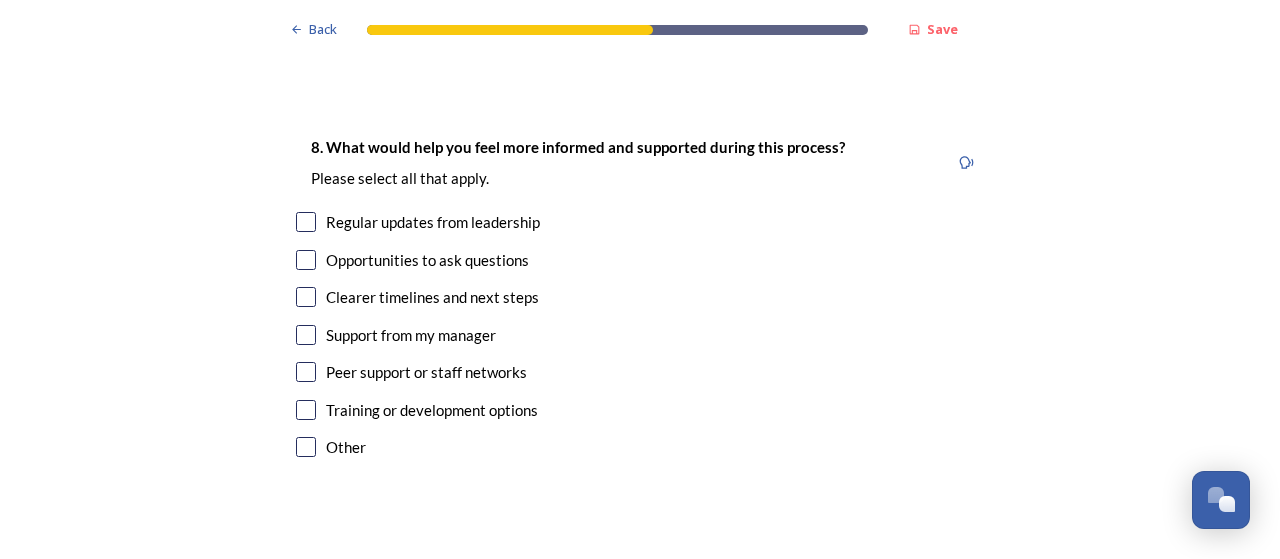 click at bounding box center (306, 222) 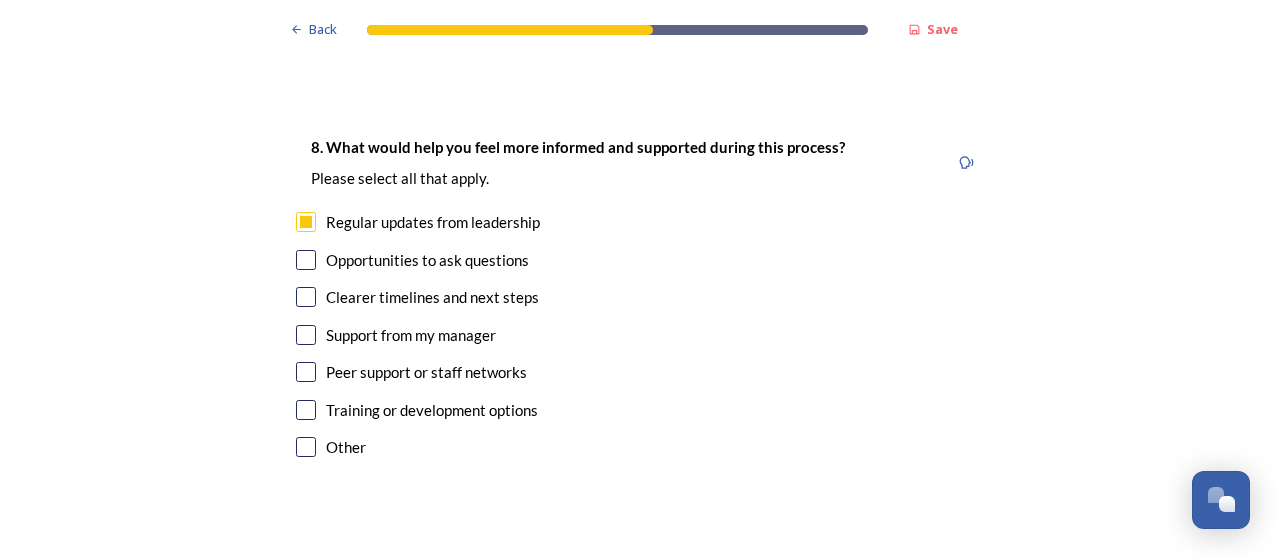 click at bounding box center (306, 410) 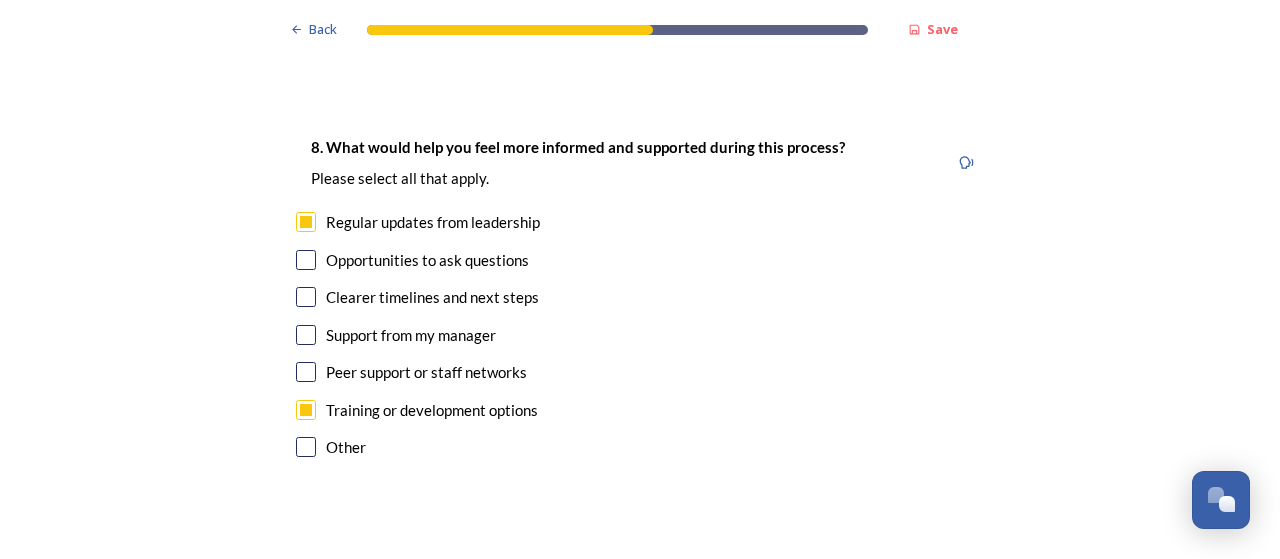 click at bounding box center [306, 260] 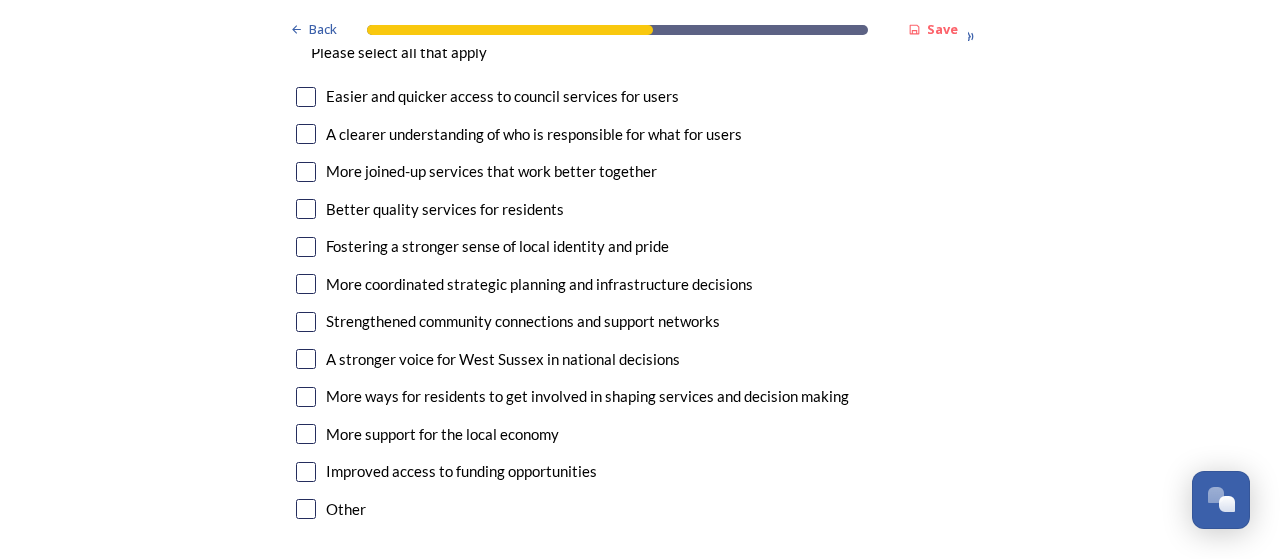 scroll, scrollTop: 4700, scrollLeft: 0, axis: vertical 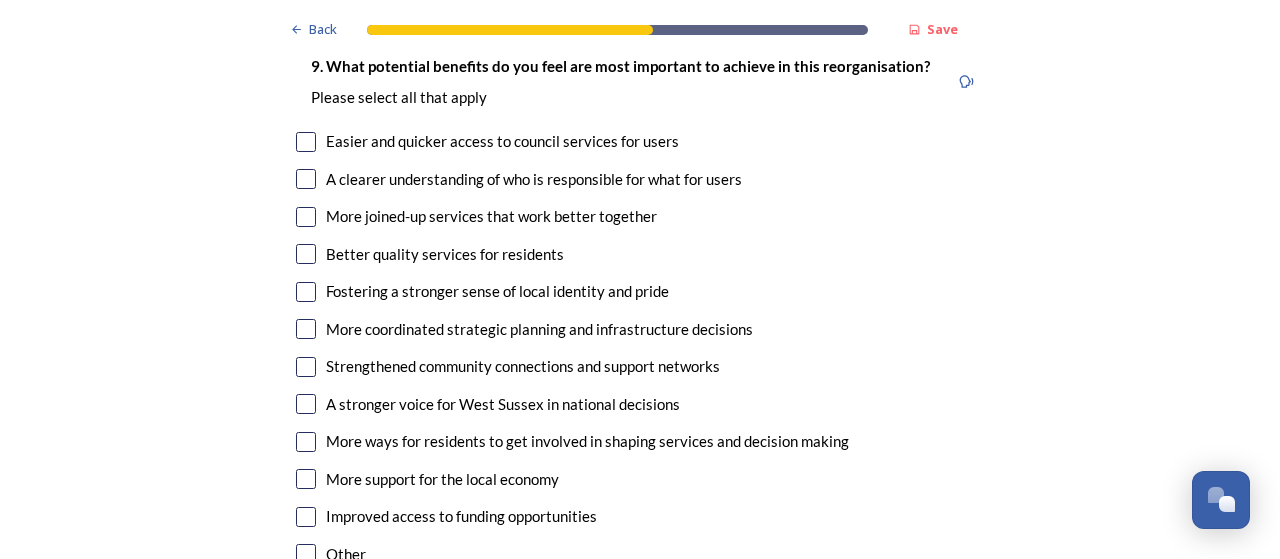 click at bounding box center [306, 217] 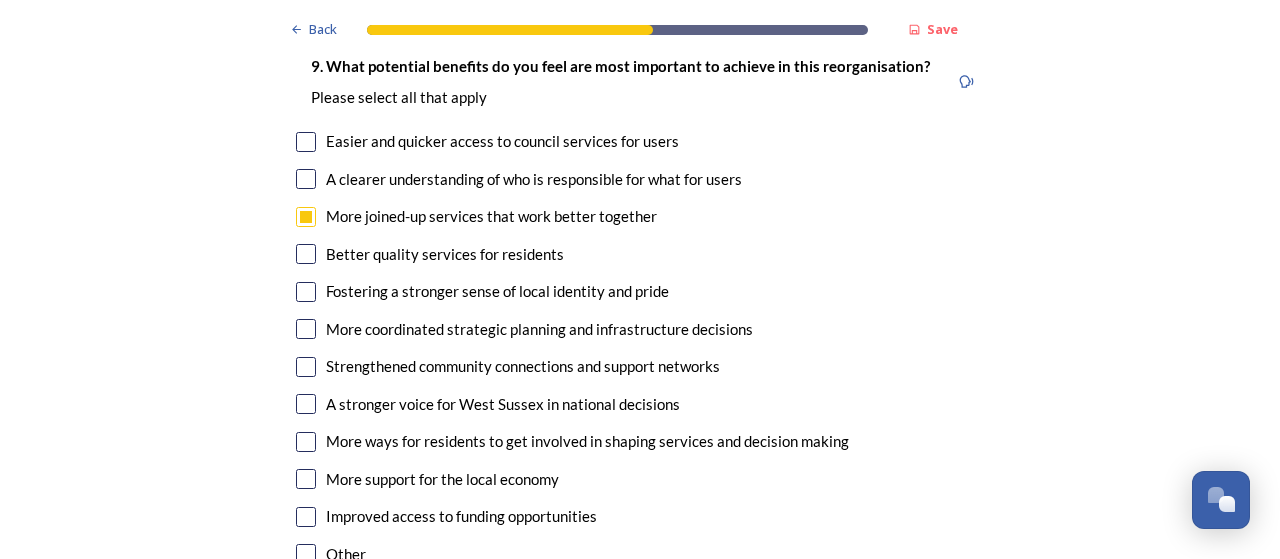 click on "Better quality services for residents" at bounding box center [640, 254] 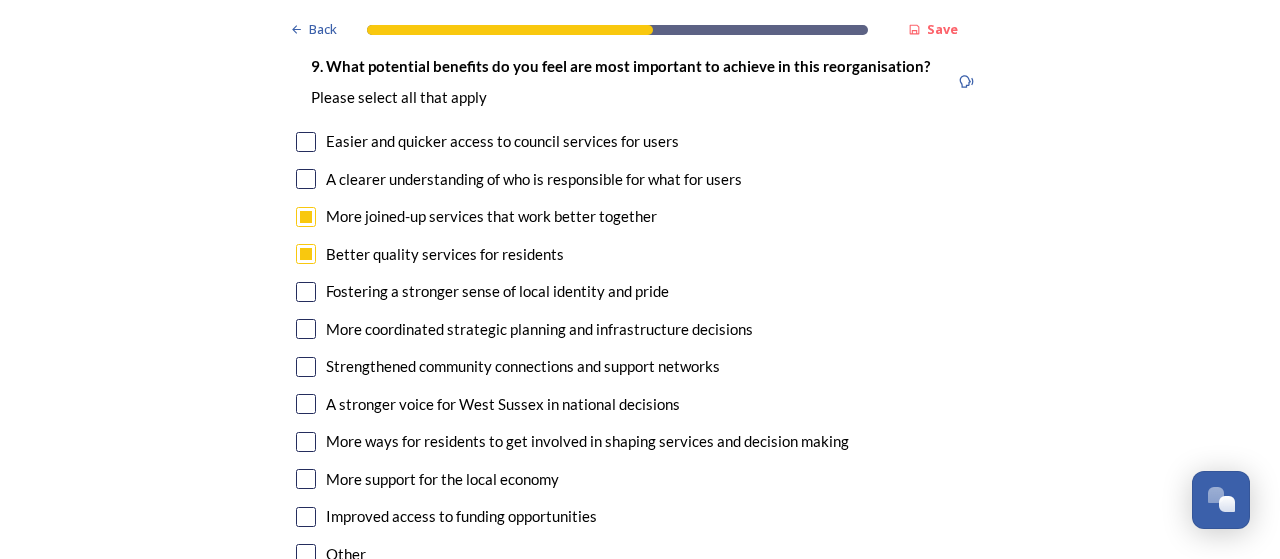 click on "A stronger voice for West Sussex in national decisions" at bounding box center [640, 404] 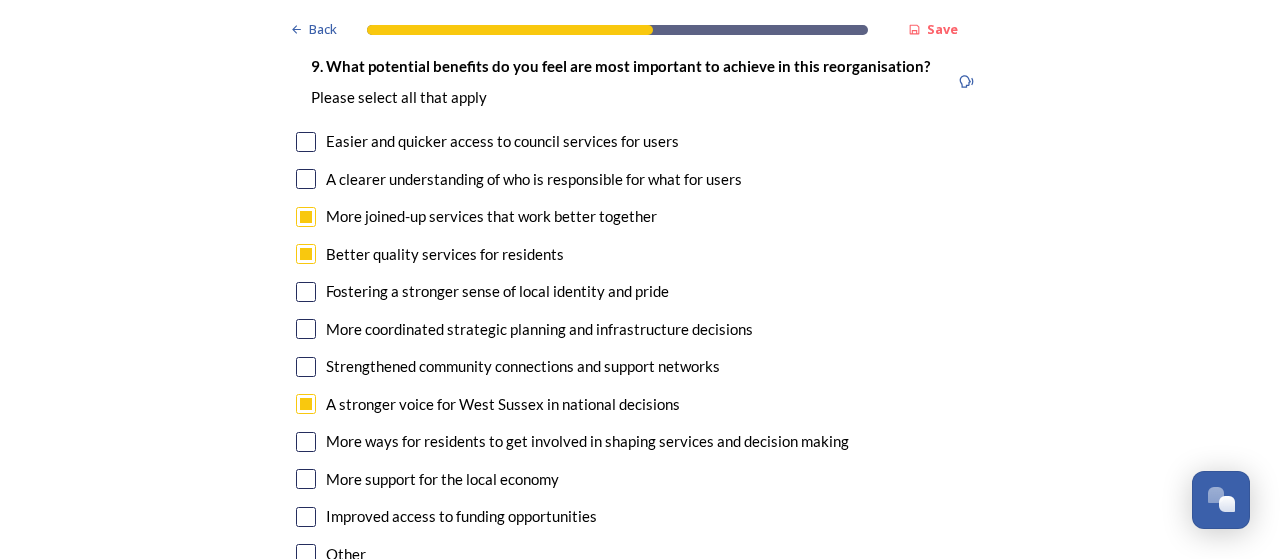 scroll, scrollTop: 4800, scrollLeft: 0, axis: vertical 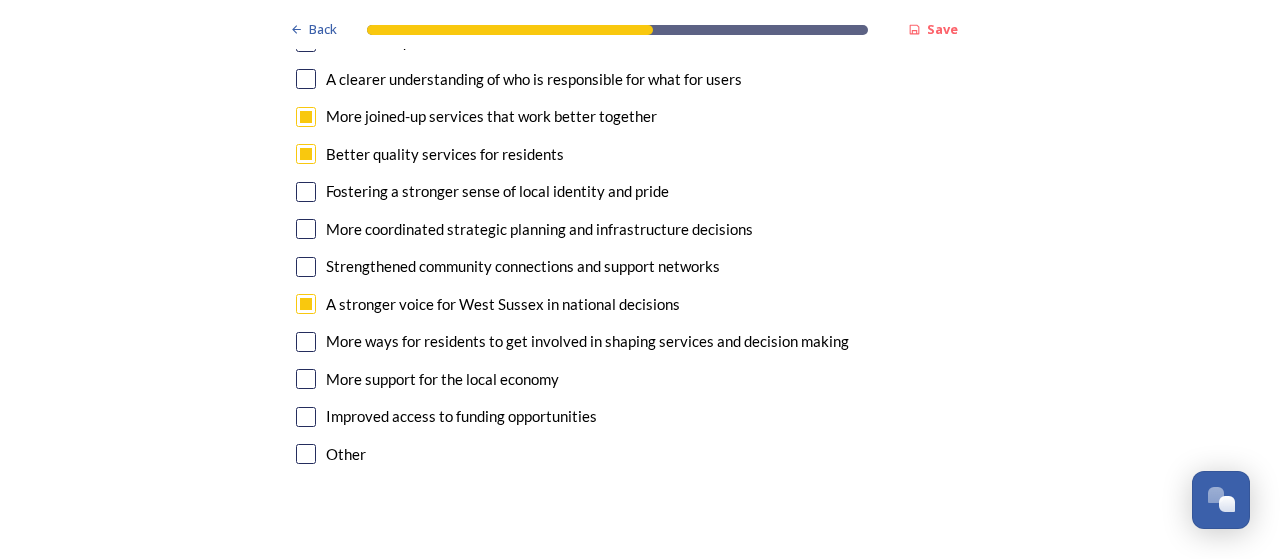 click at bounding box center [306, 379] 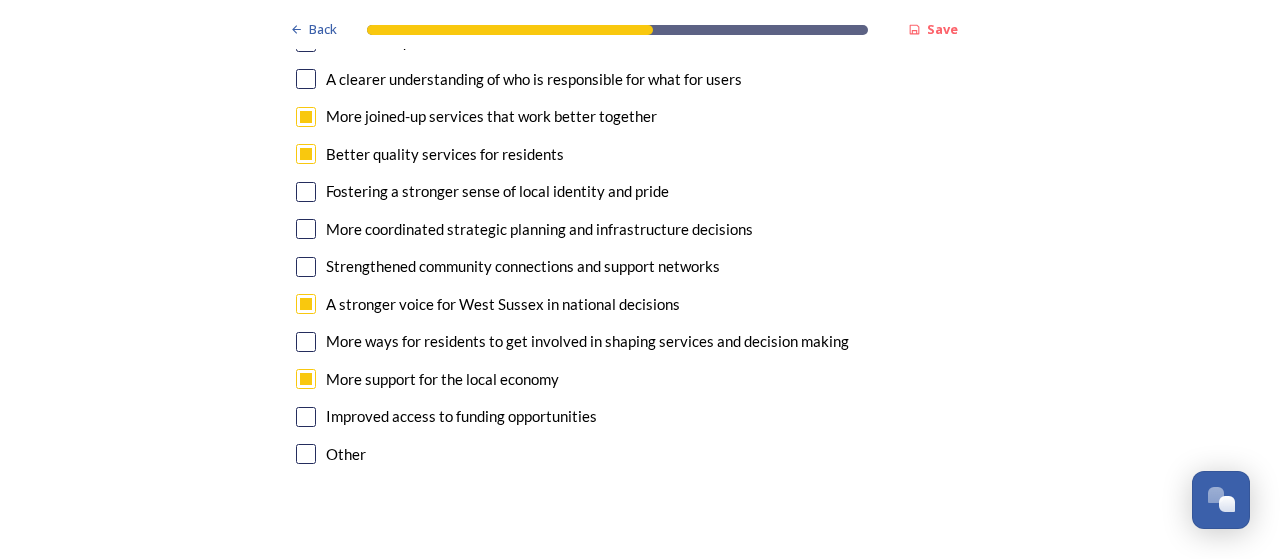 click at bounding box center [306, 342] 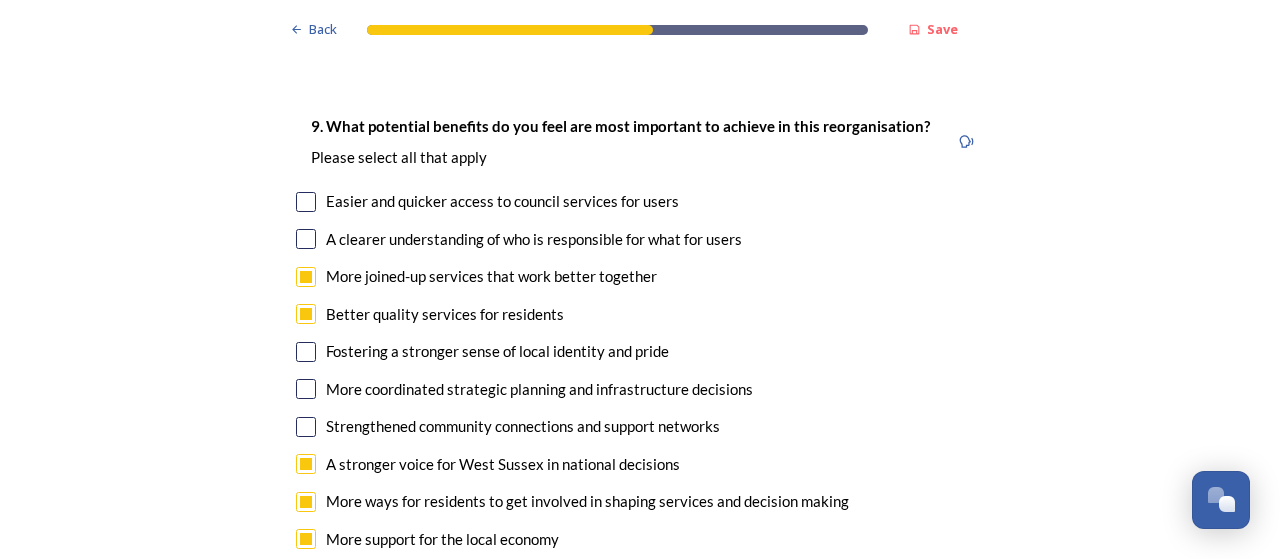 scroll, scrollTop: 4600, scrollLeft: 0, axis: vertical 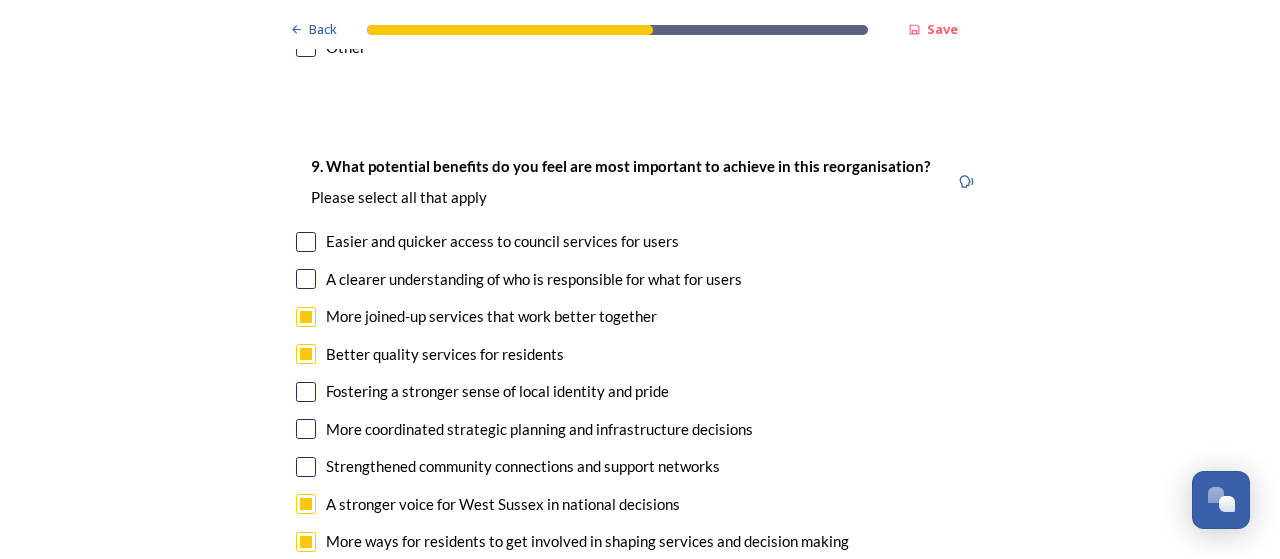 click at bounding box center [306, 279] 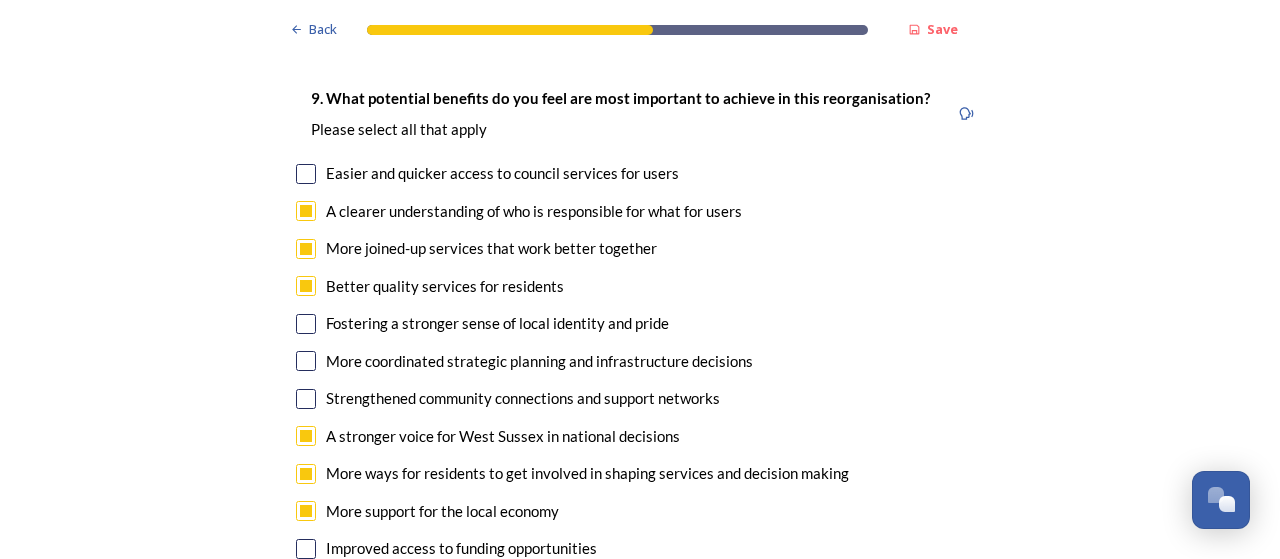 scroll, scrollTop: 4700, scrollLeft: 0, axis: vertical 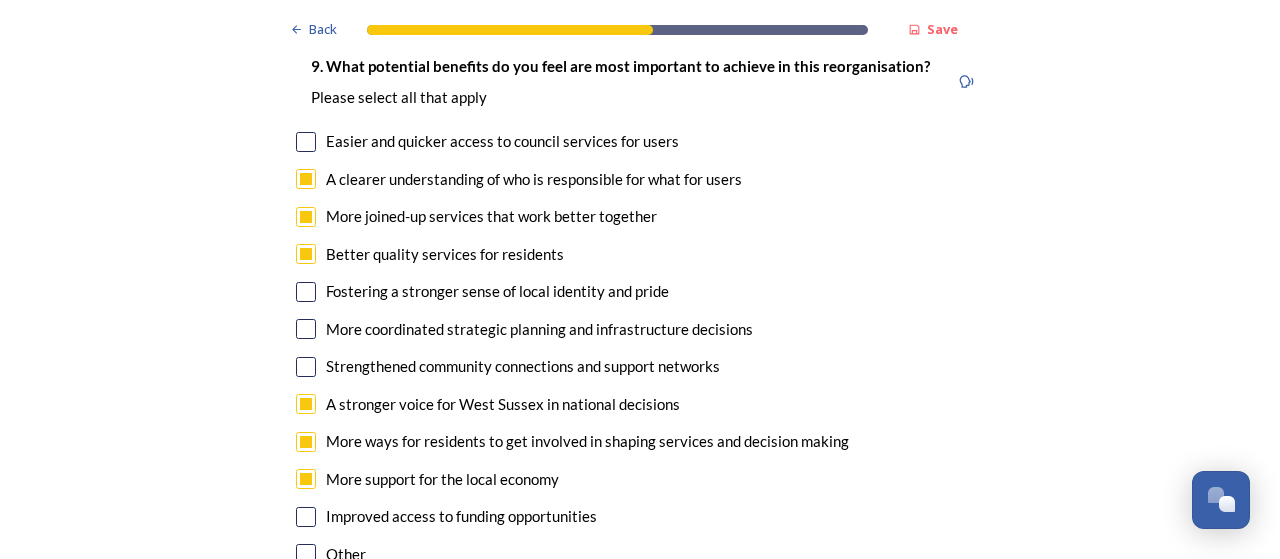 click at bounding box center [306, 367] 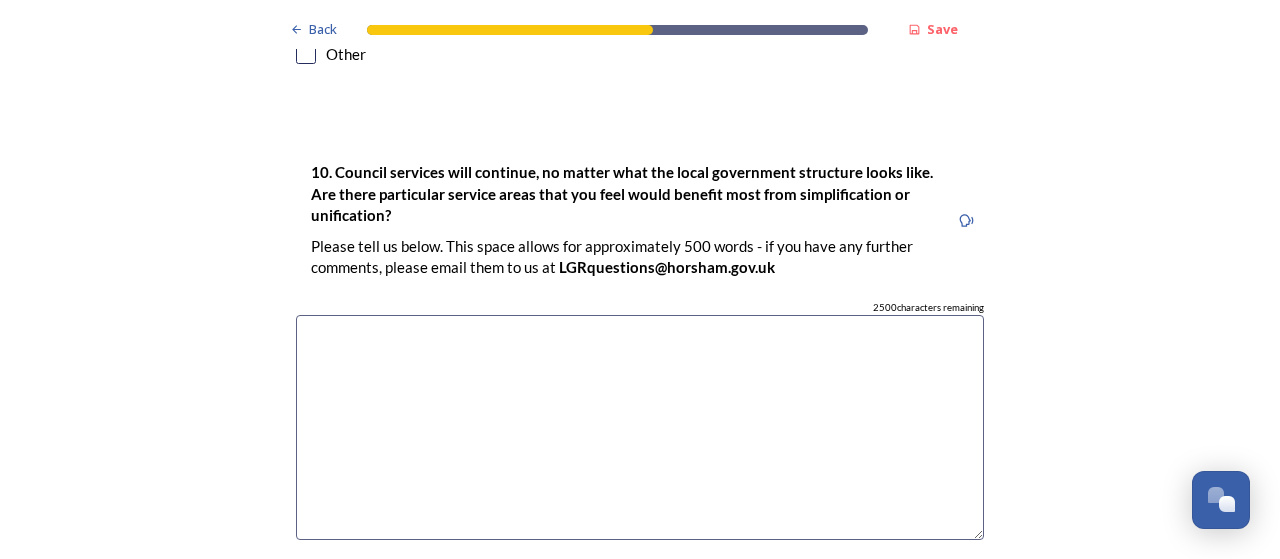 scroll, scrollTop: 5300, scrollLeft: 0, axis: vertical 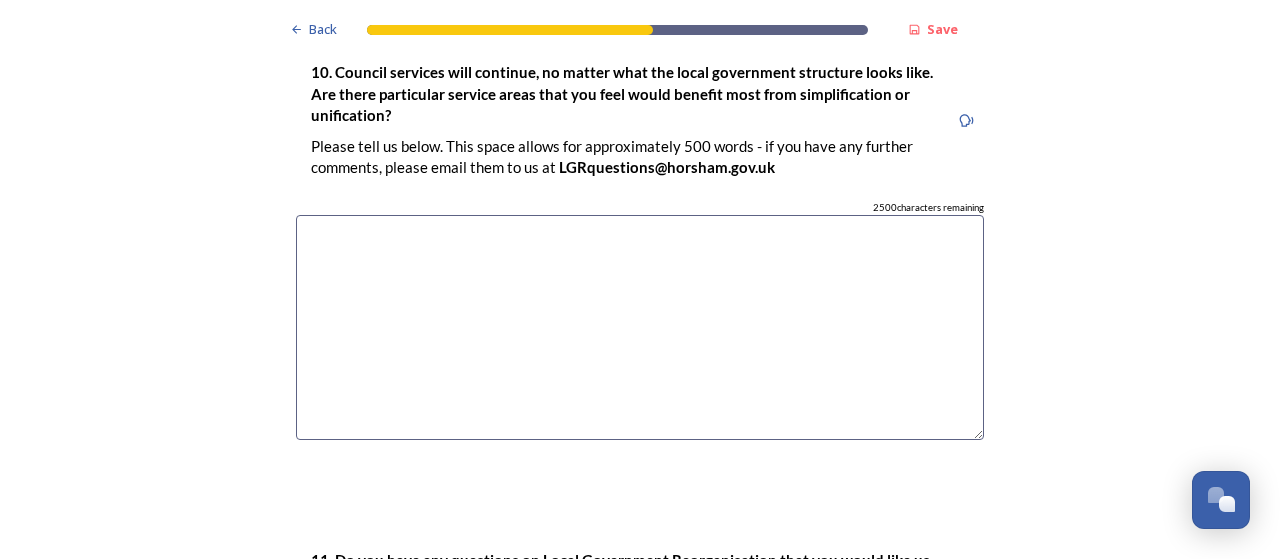 click at bounding box center (640, 327) 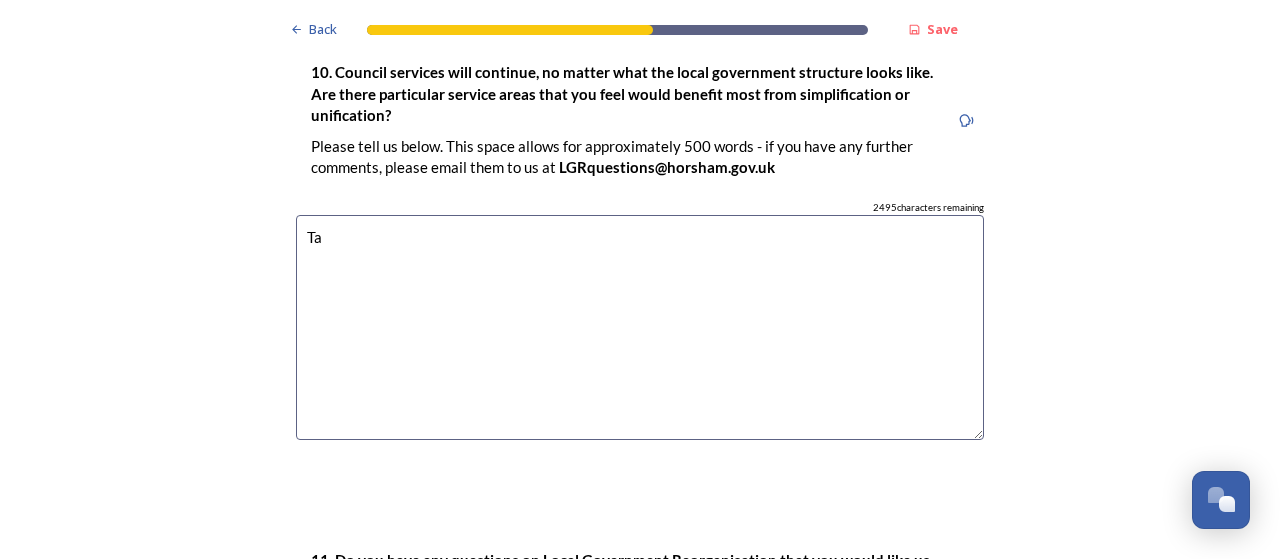 type on "T" 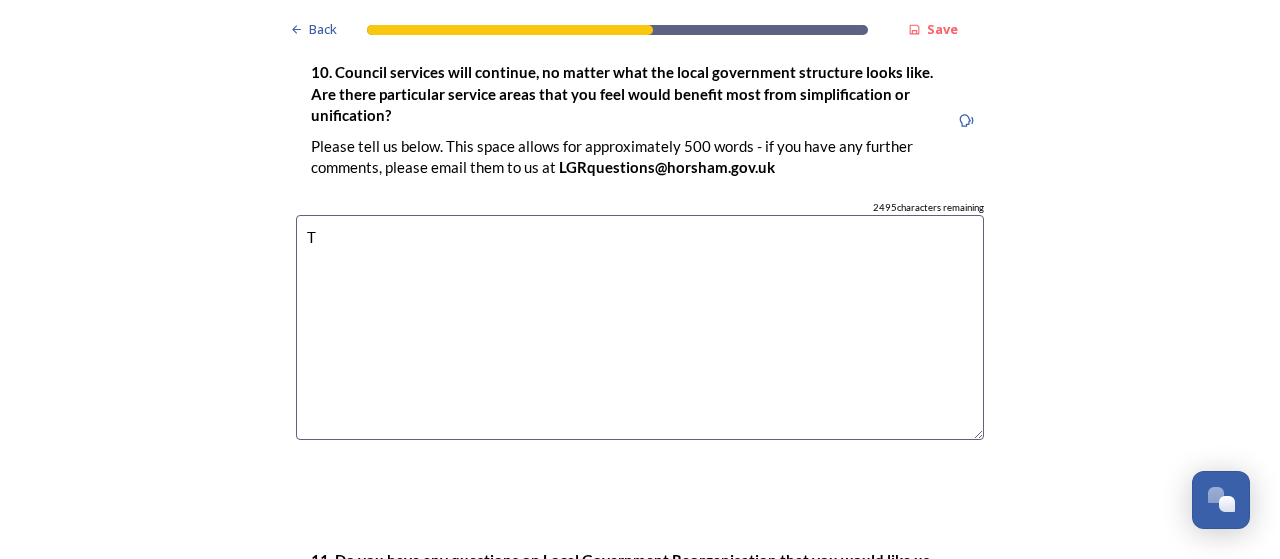 type 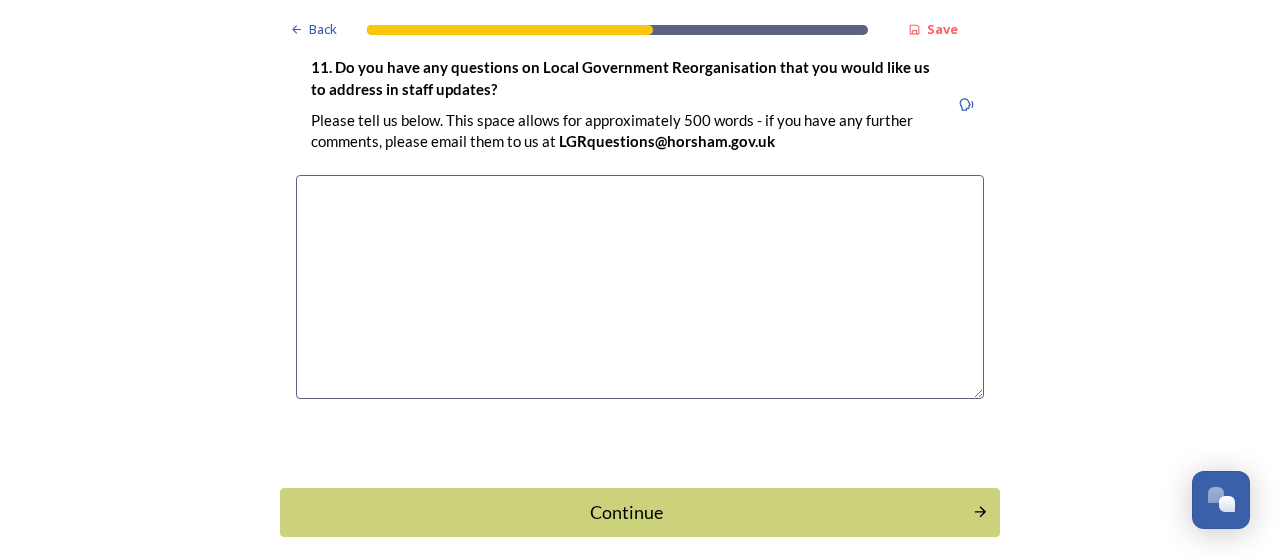 scroll, scrollTop: 5884, scrollLeft: 0, axis: vertical 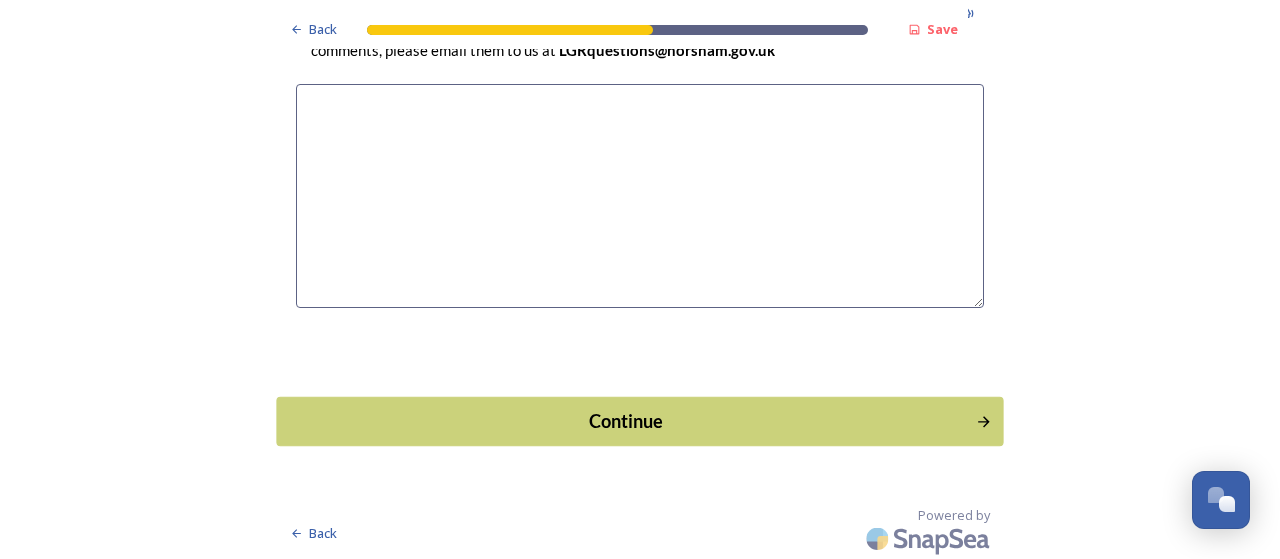 click on "Continue" at bounding box center (626, 421) 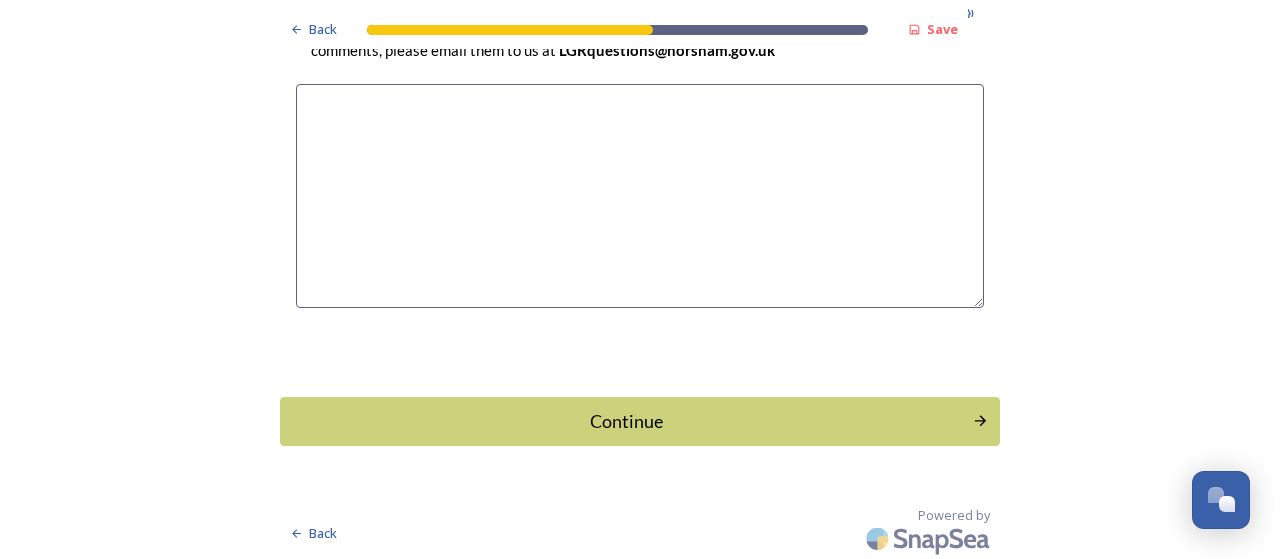 scroll, scrollTop: 0, scrollLeft: 0, axis: both 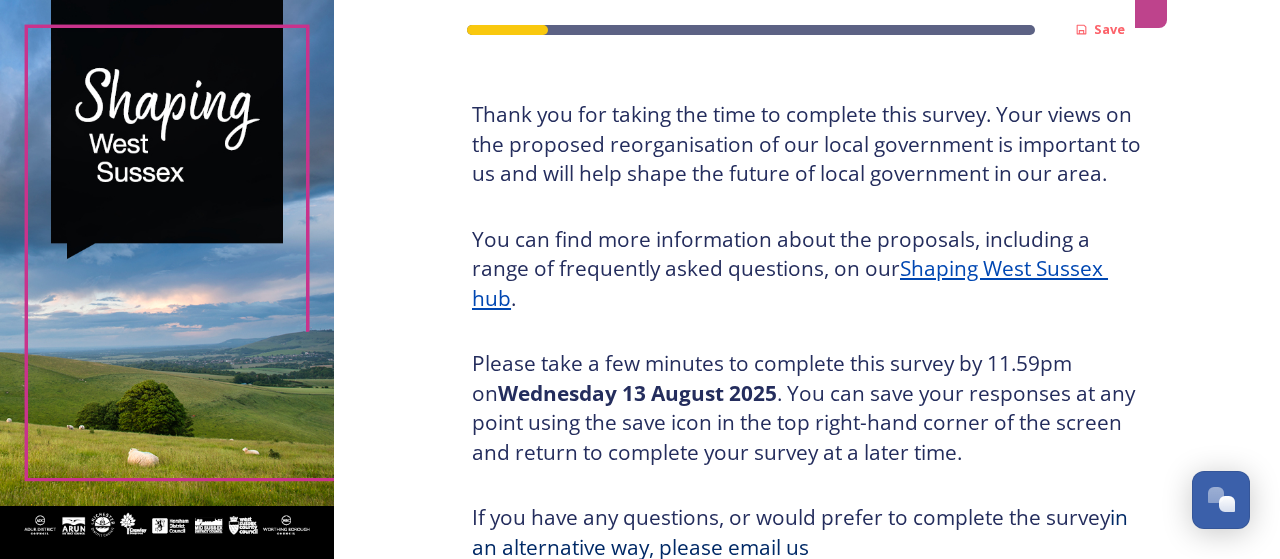 click on "Shaping West Sussex hub" at bounding box center [790, 283] 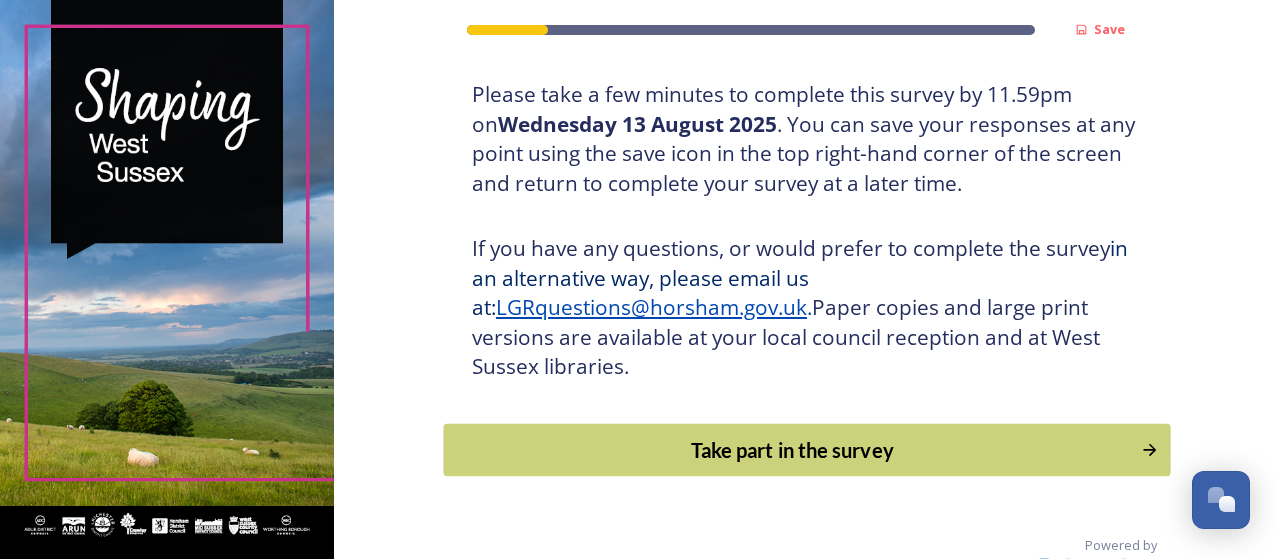 scroll, scrollTop: 400, scrollLeft: 0, axis: vertical 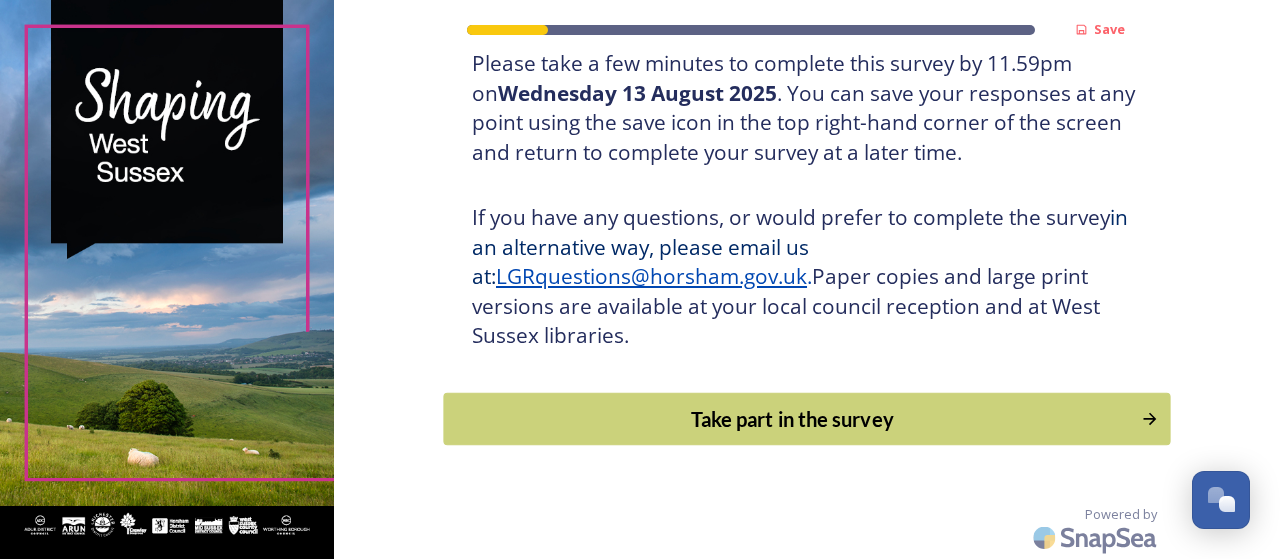 click on "Take part in the survey" at bounding box center (793, 419) 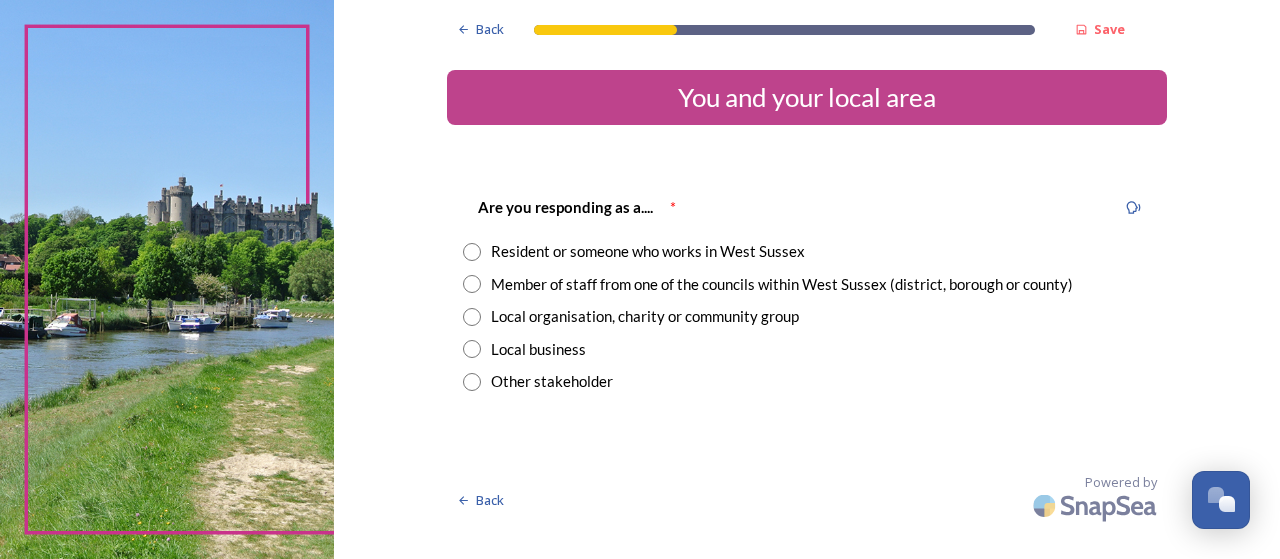 click at bounding box center (472, 284) 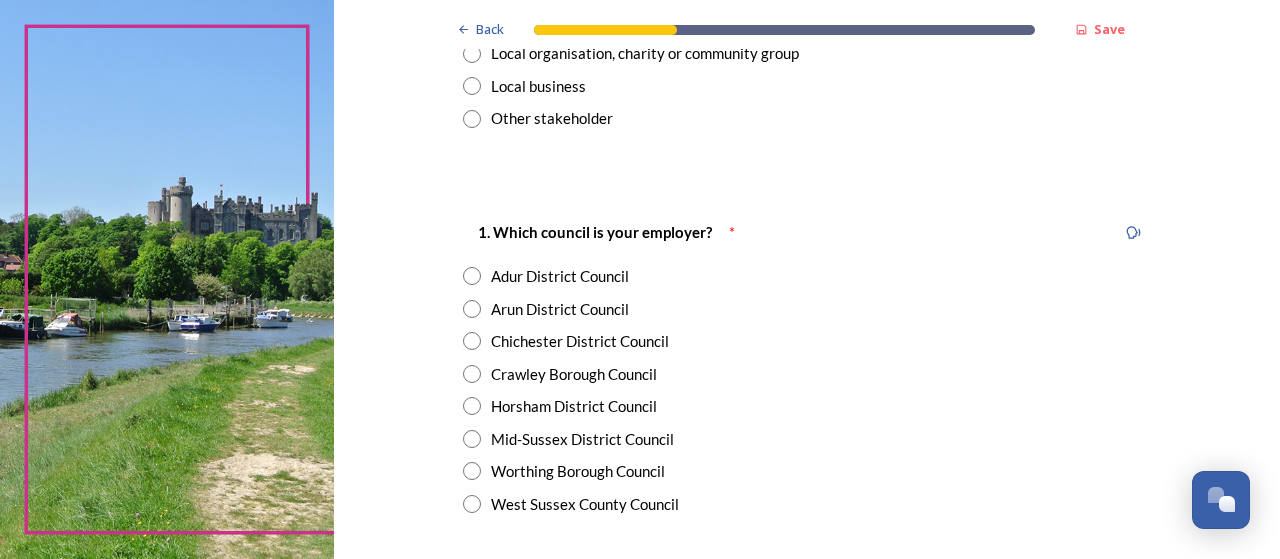 scroll, scrollTop: 300, scrollLeft: 0, axis: vertical 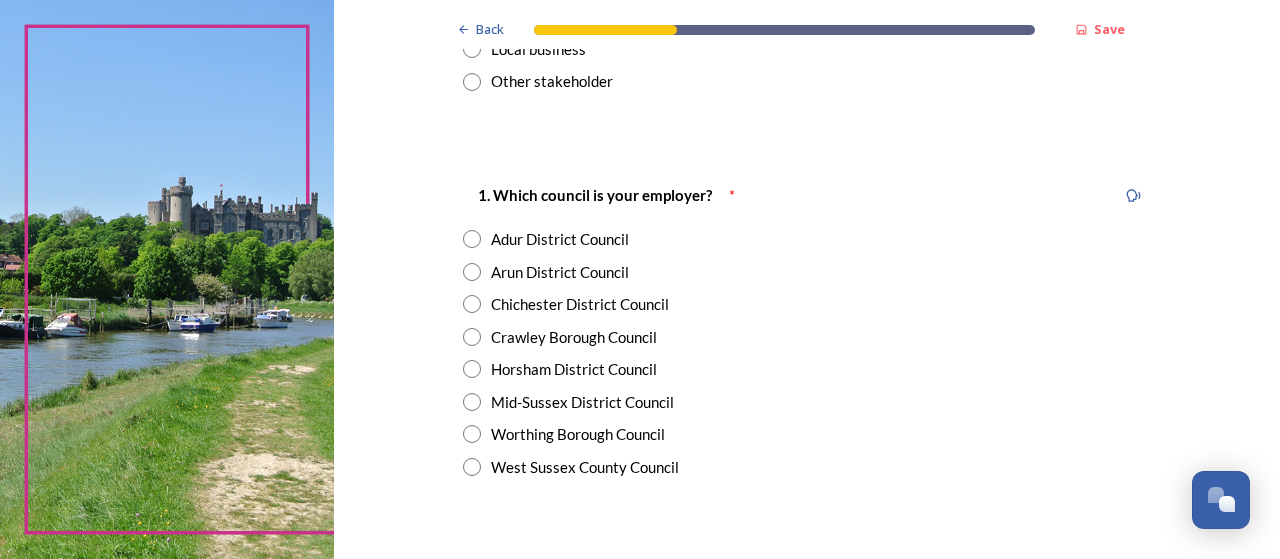 click at bounding box center [472, 434] 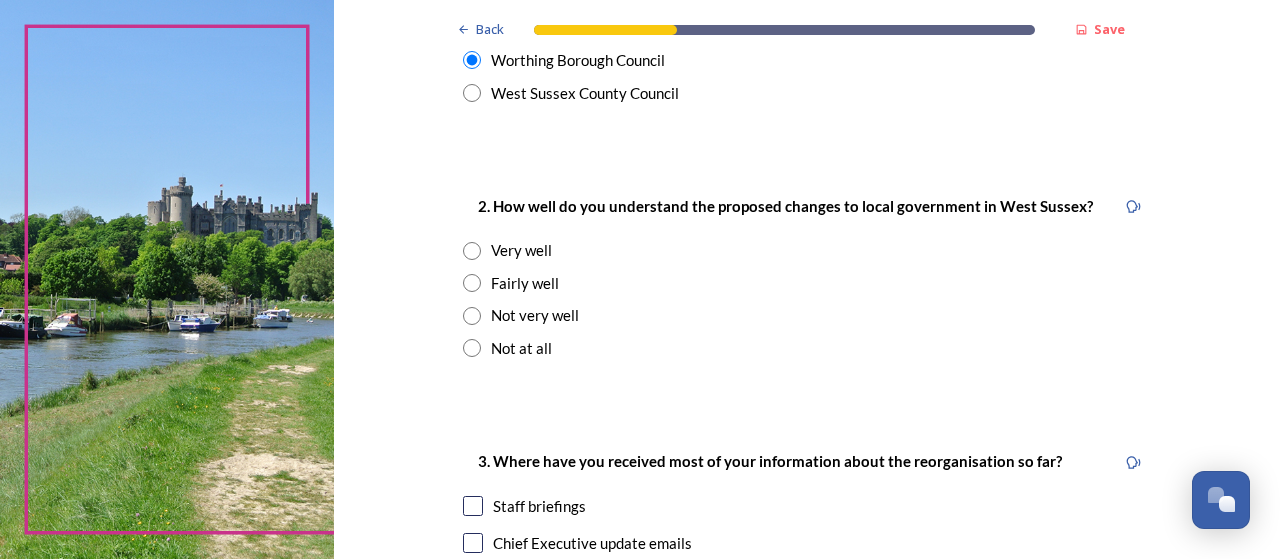 scroll, scrollTop: 700, scrollLeft: 0, axis: vertical 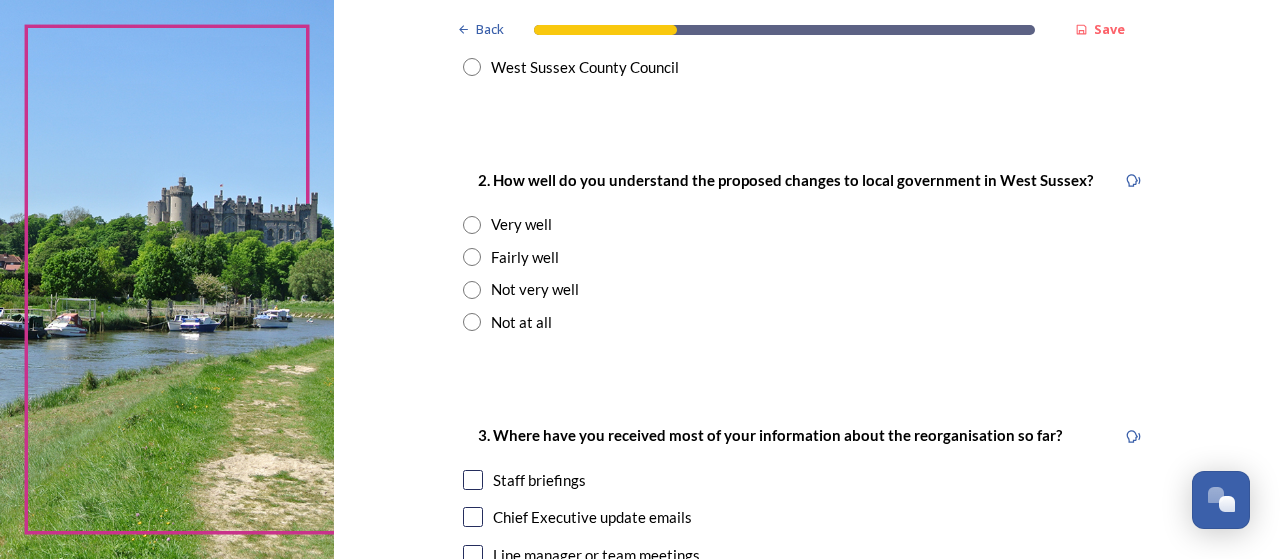 click at bounding box center (472, 257) 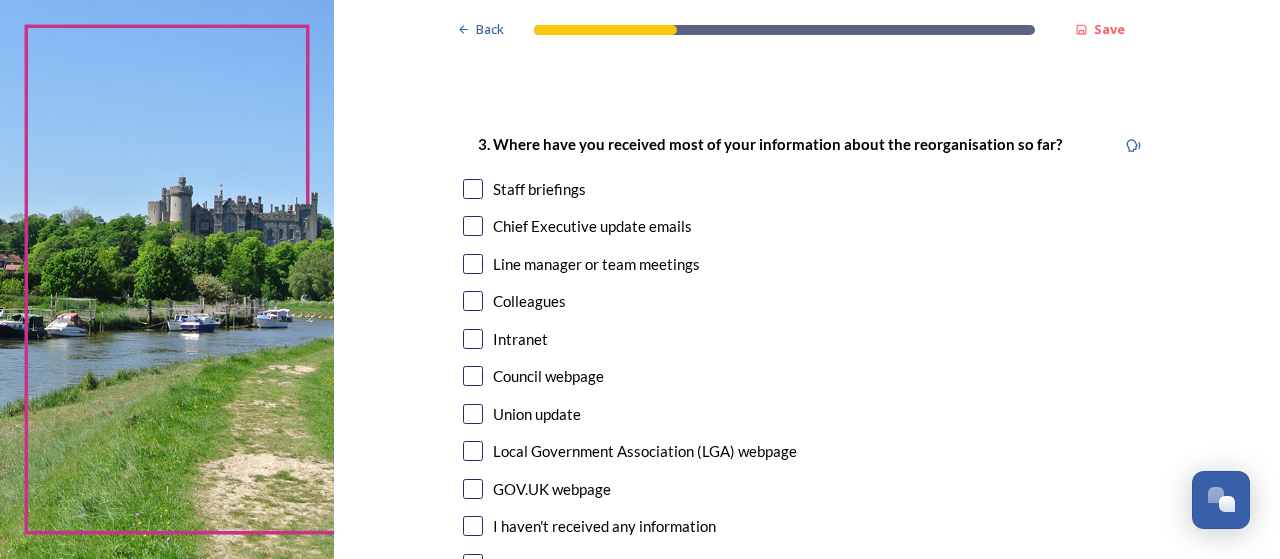 scroll, scrollTop: 1000, scrollLeft: 0, axis: vertical 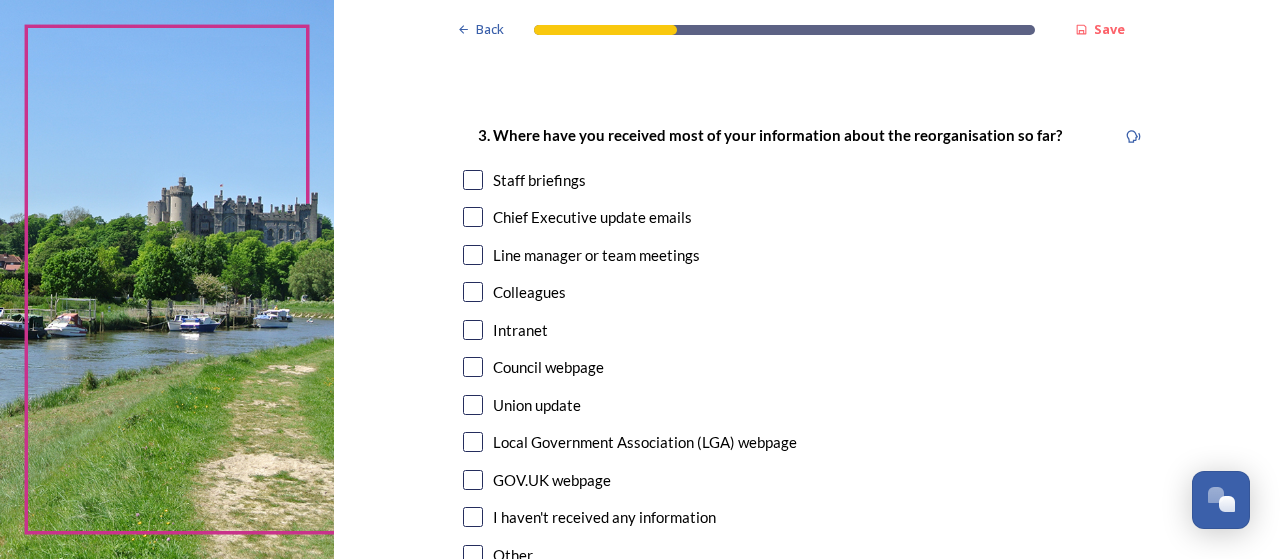 click at bounding box center [473, 180] 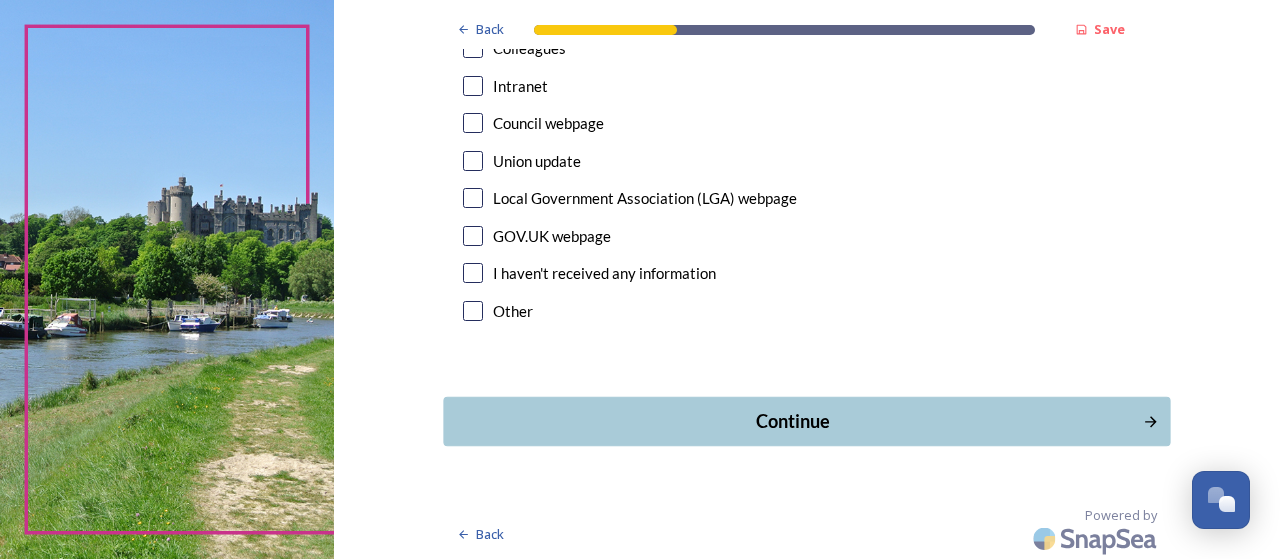scroll, scrollTop: 1246, scrollLeft: 0, axis: vertical 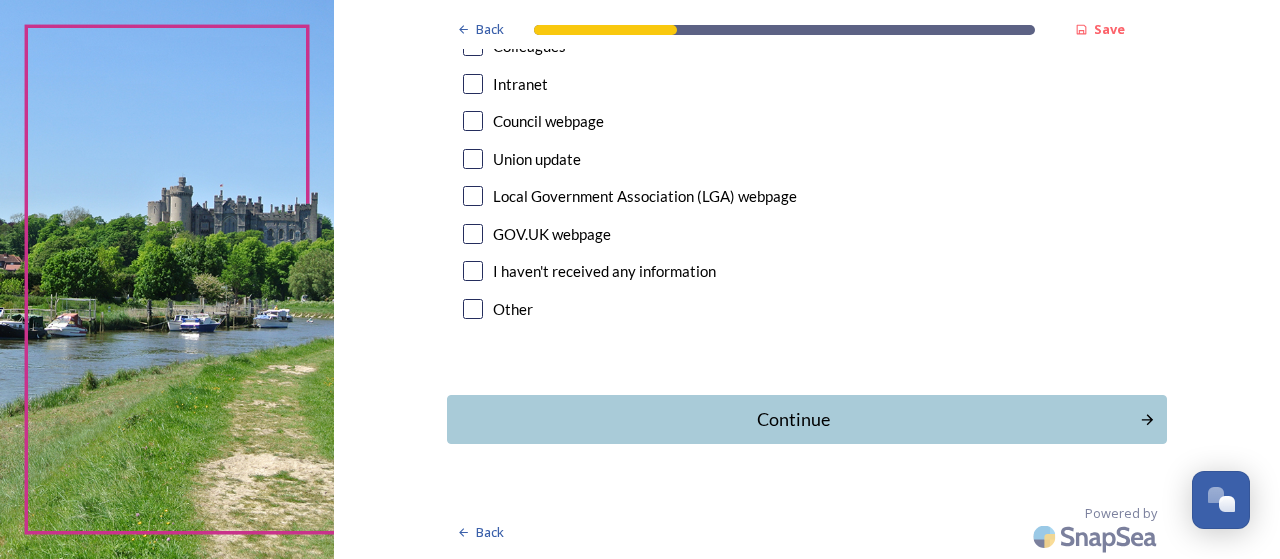 click on "Continue" at bounding box center (793, 419) 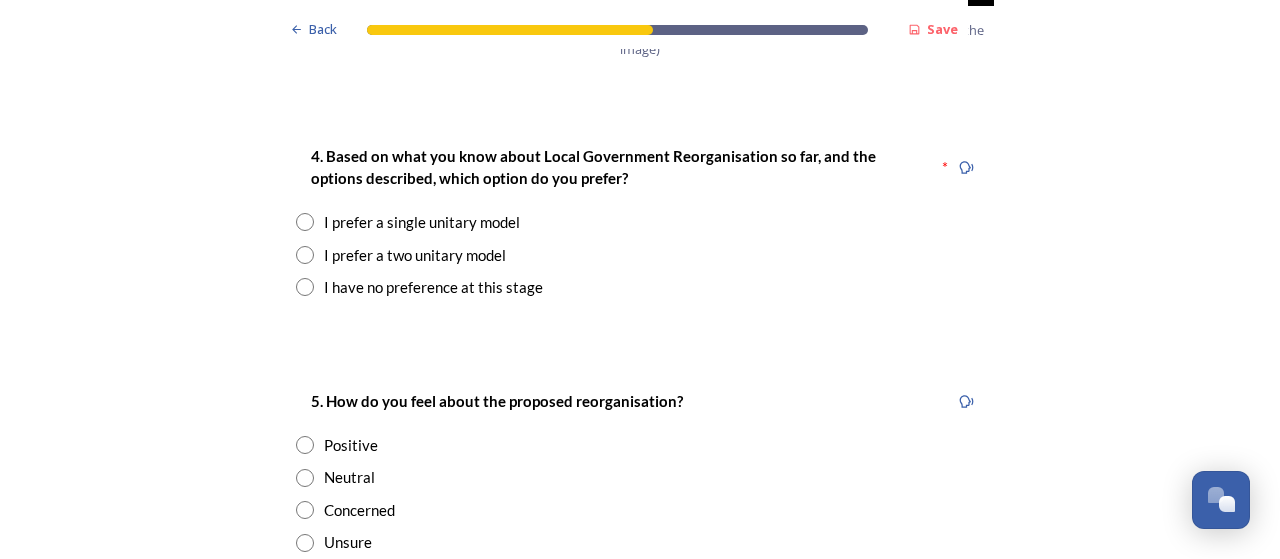 scroll, scrollTop: 2600, scrollLeft: 0, axis: vertical 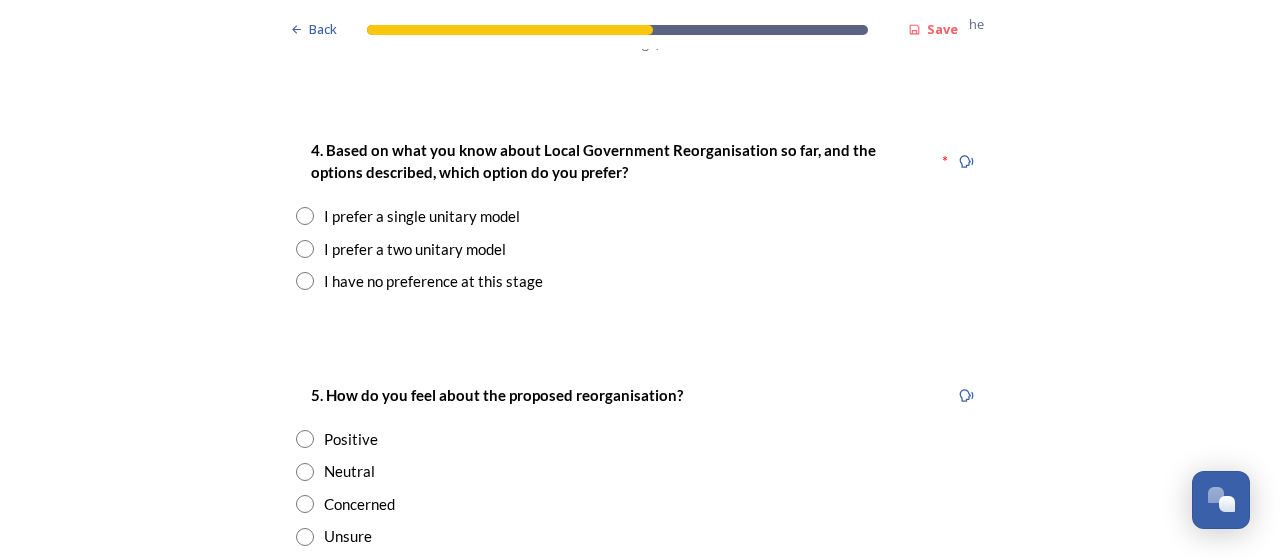 click at bounding box center (305, 216) 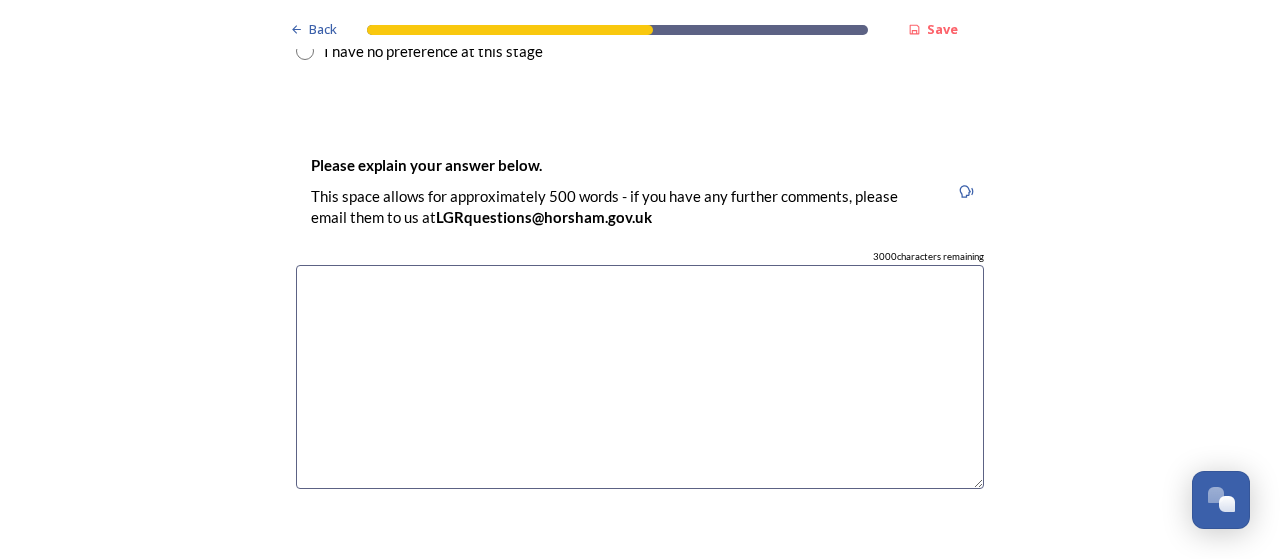 scroll, scrollTop: 2800, scrollLeft: 0, axis: vertical 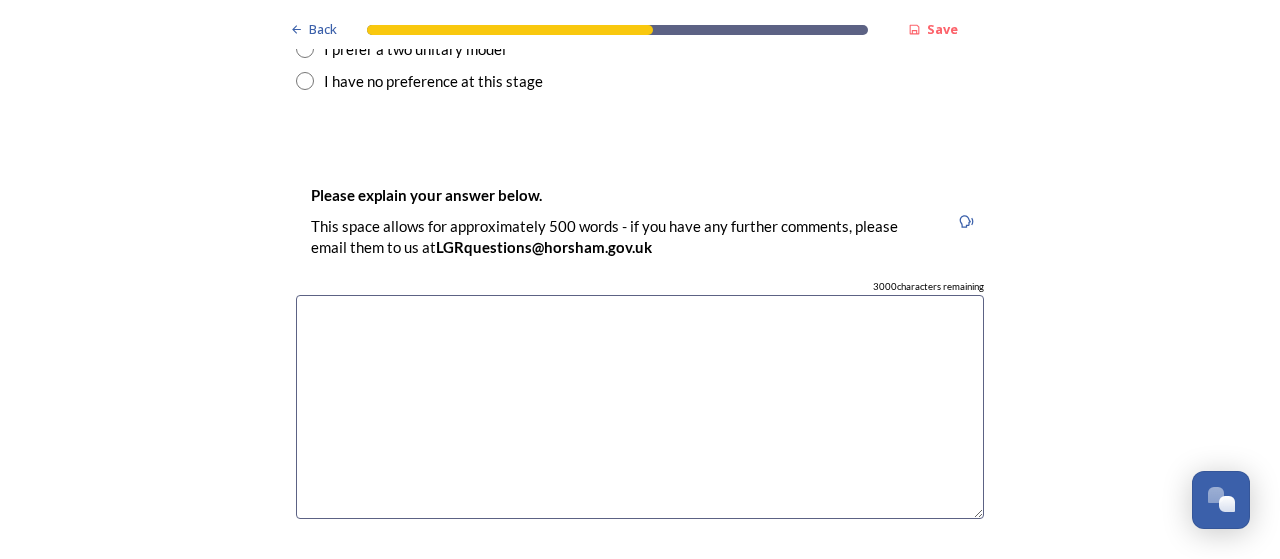 click at bounding box center (640, 407) 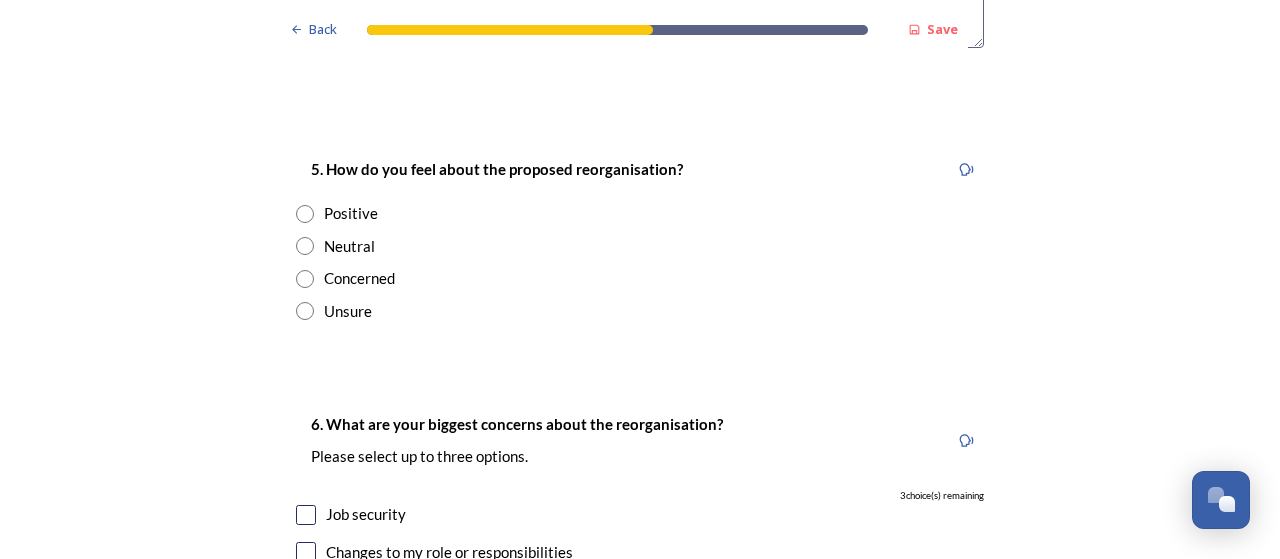 scroll, scrollTop: 3300, scrollLeft: 0, axis: vertical 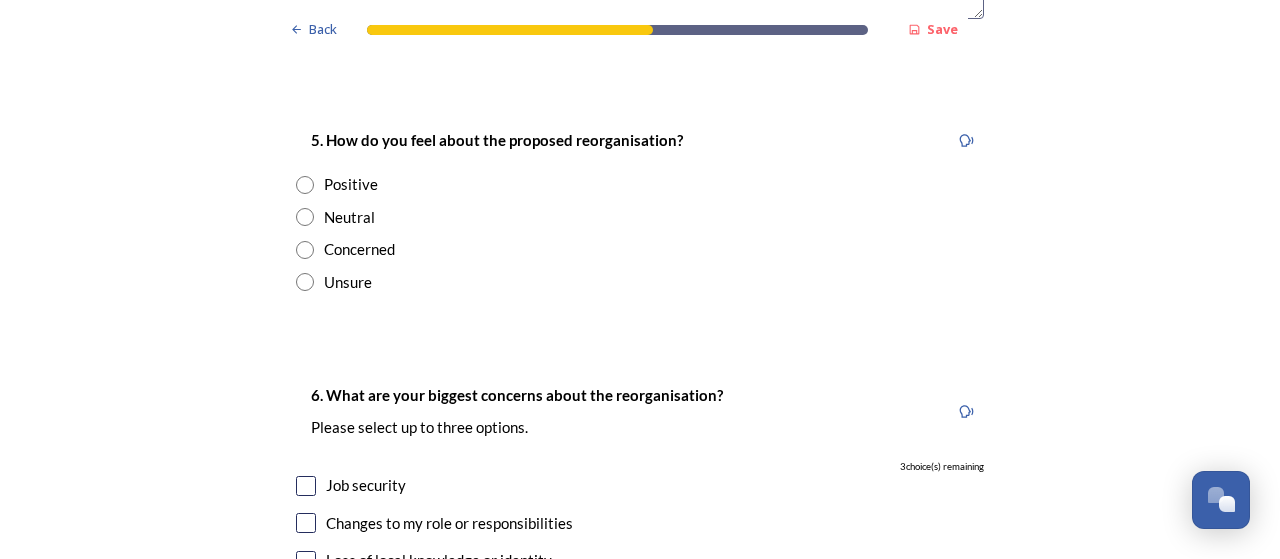 click at bounding box center [305, 185] 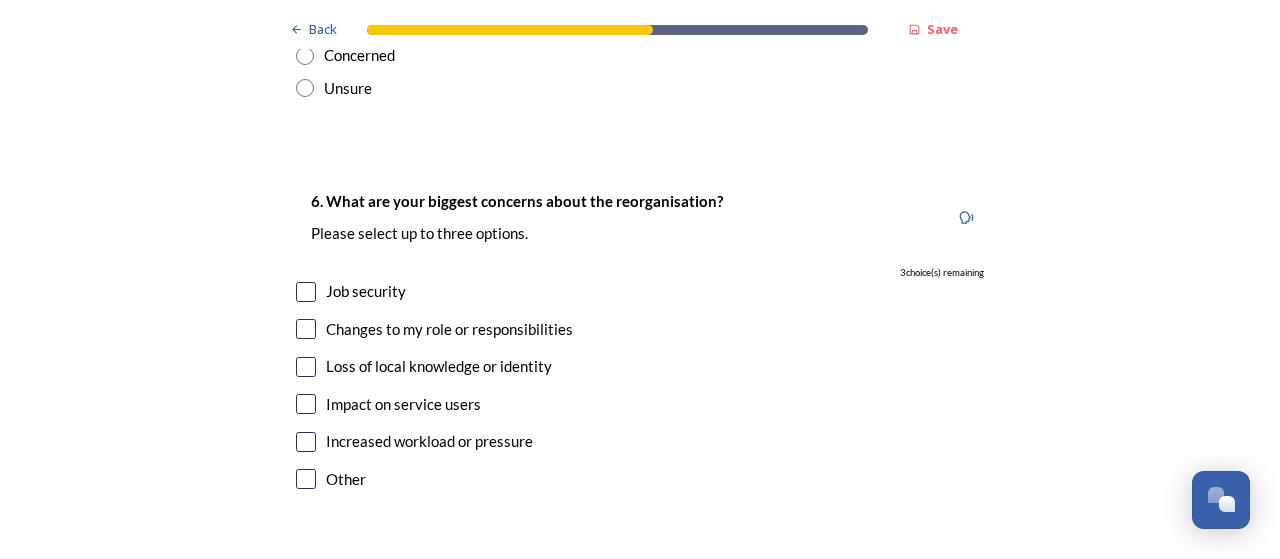 scroll, scrollTop: 3500, scrollLeft: 0, axis: vertical 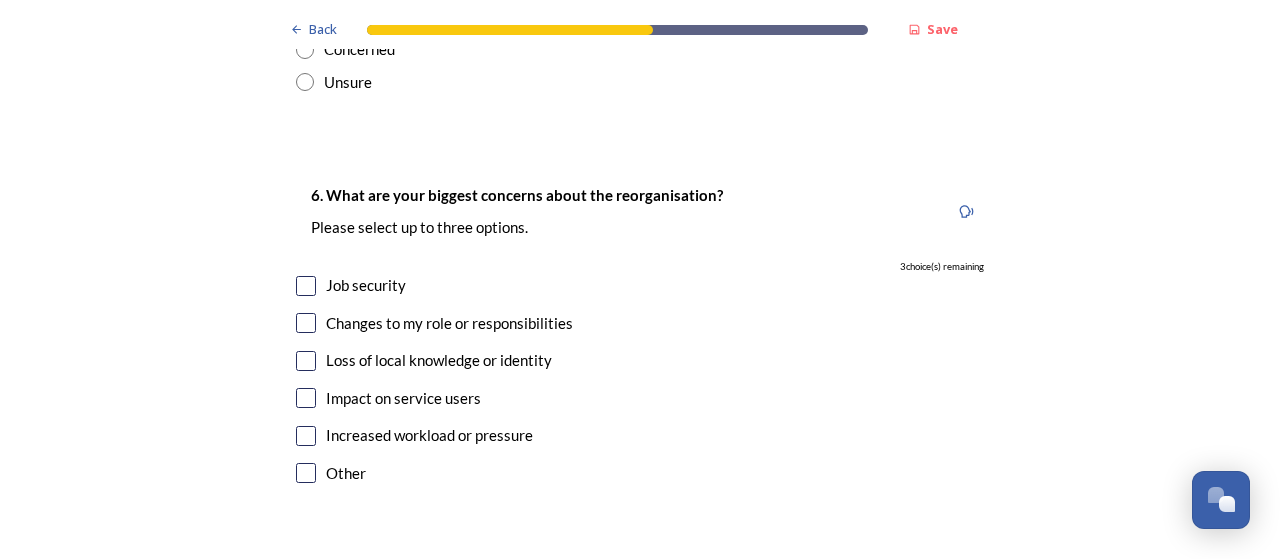click at bounding box center [306, 361] 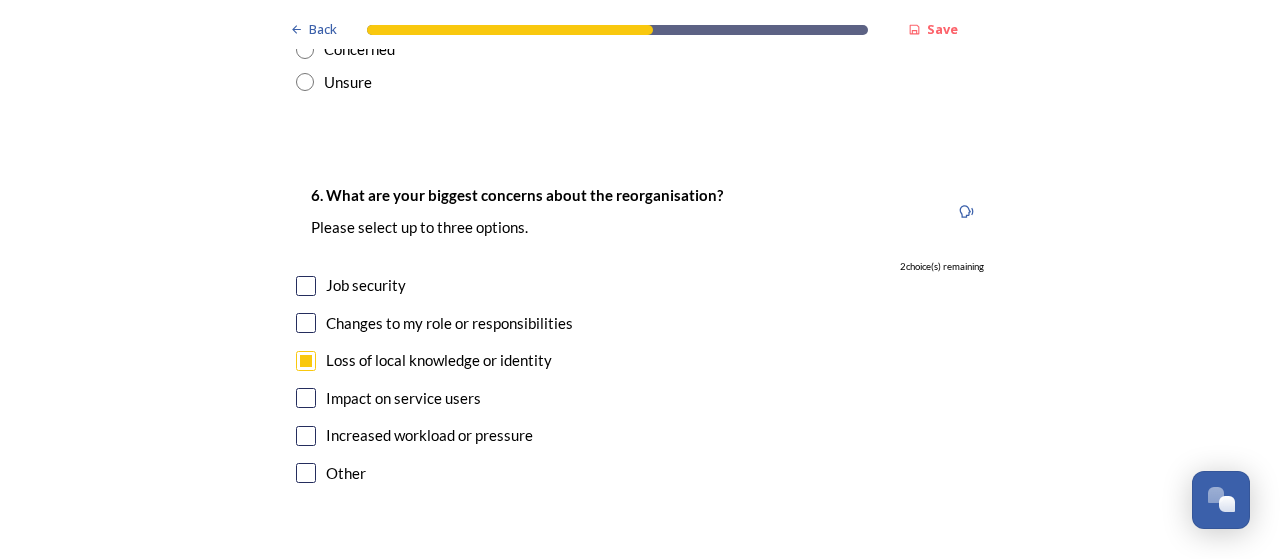 click at bounding box center [306, 398] 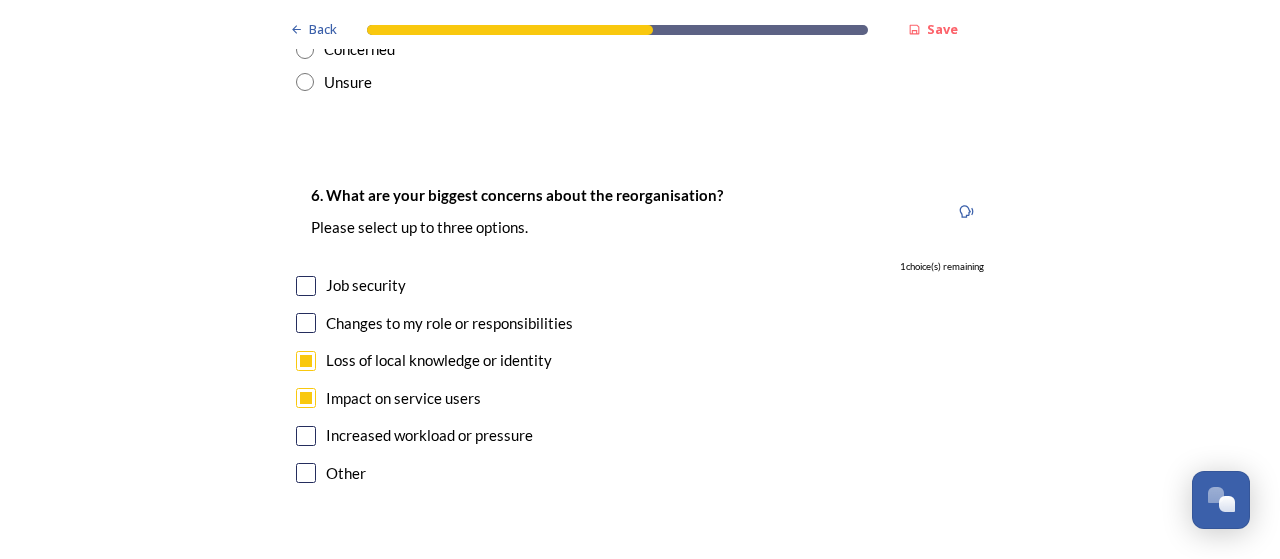 click at bounding box center (306, 436) 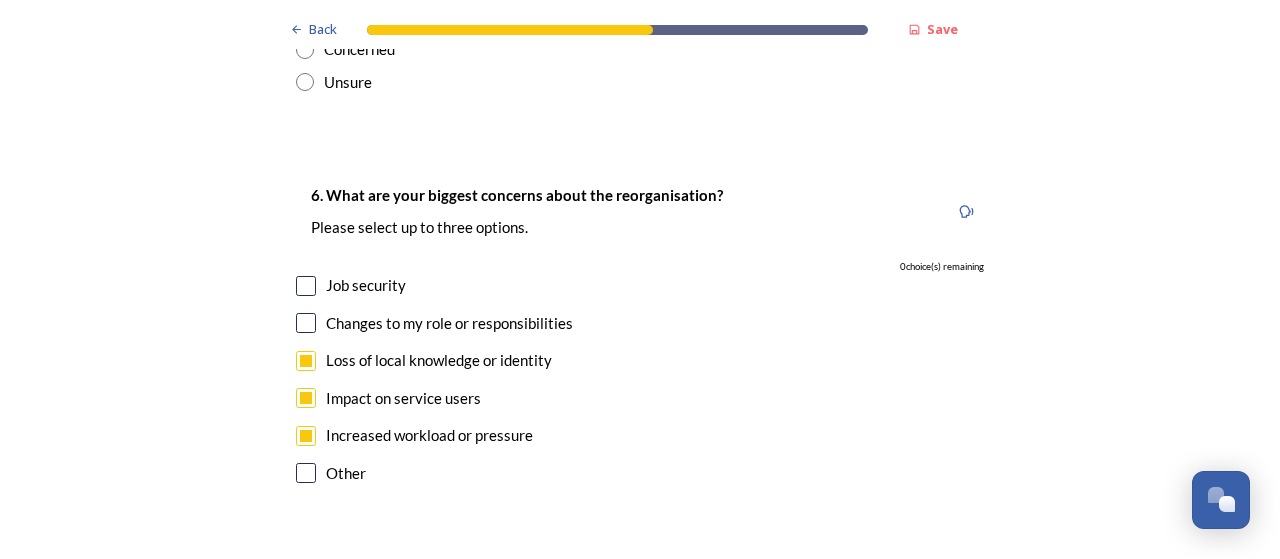click at bounding box center (306, 361) 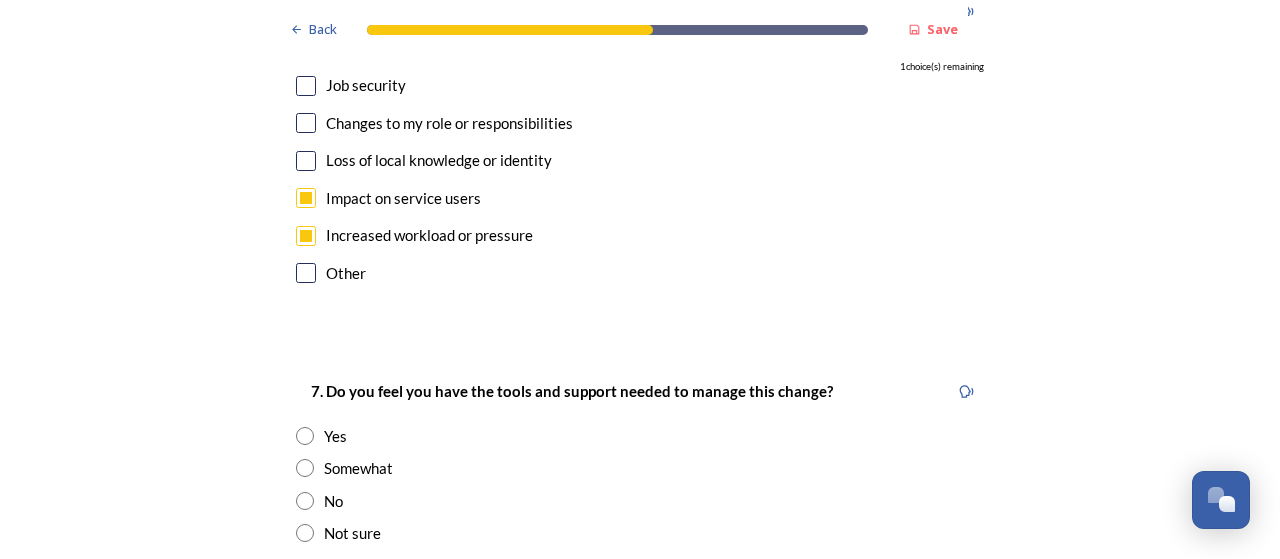 scroll, scrollTop: 3800, scrollLeft: 0, axis: vertical 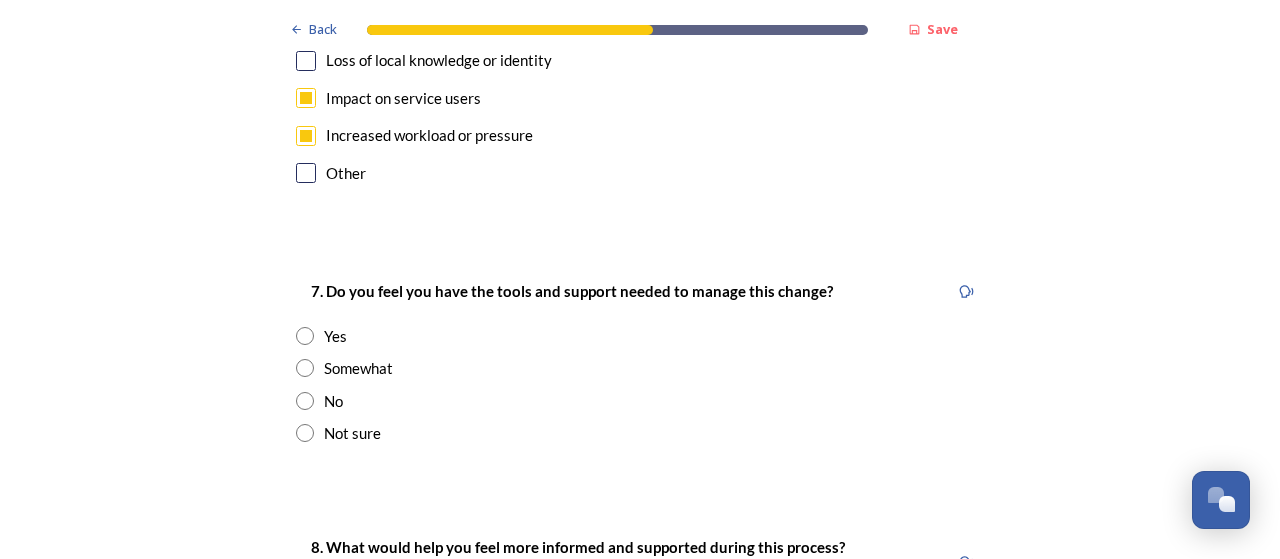 drag, startPoint x: 298, startPoint y: 337, endPoint x: 612, endPoint y: 361, distance: 314.91586 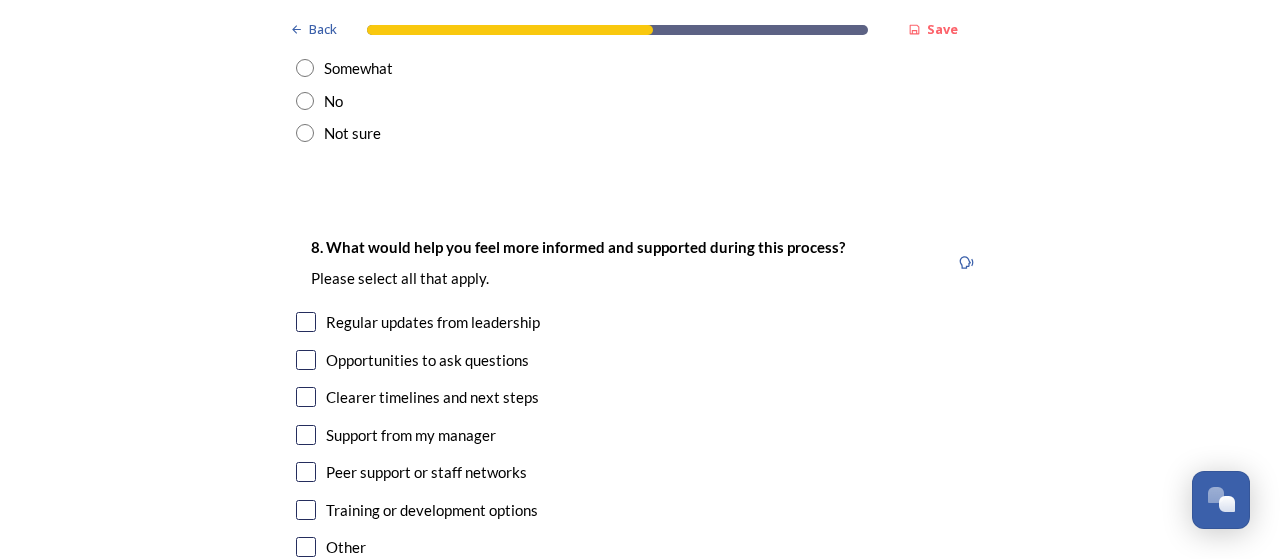 scroll, scrollTop: 4300, scrollLeft: 0, axis: vertical 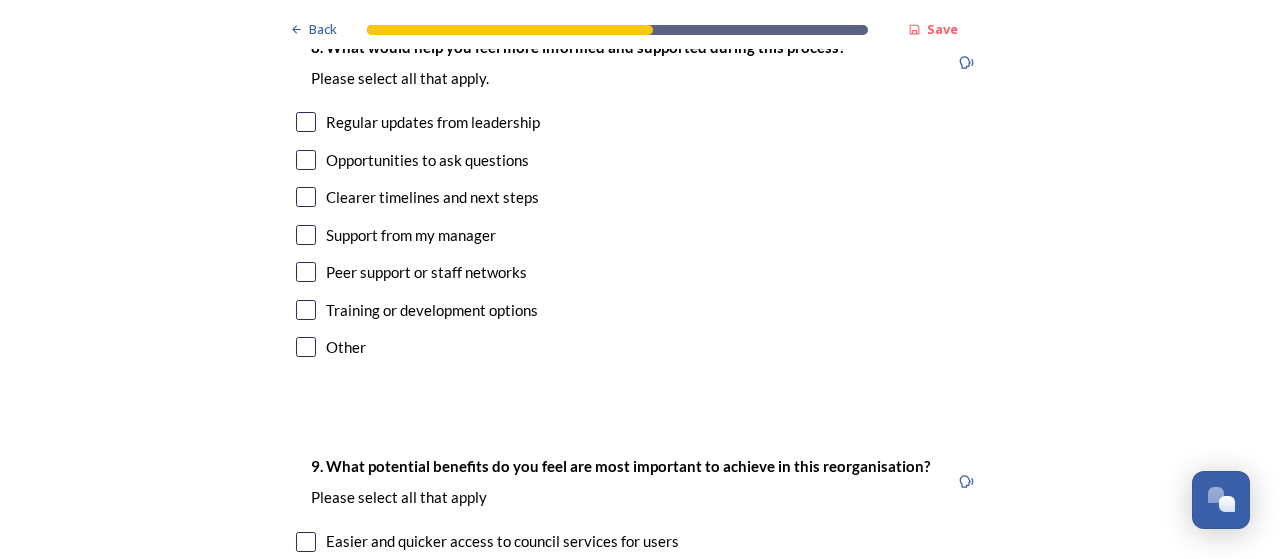 drag, startPoint x: 299, startPoint y: 198, endPoint x: 313, endPoint y: 201, distance: 14.3178215 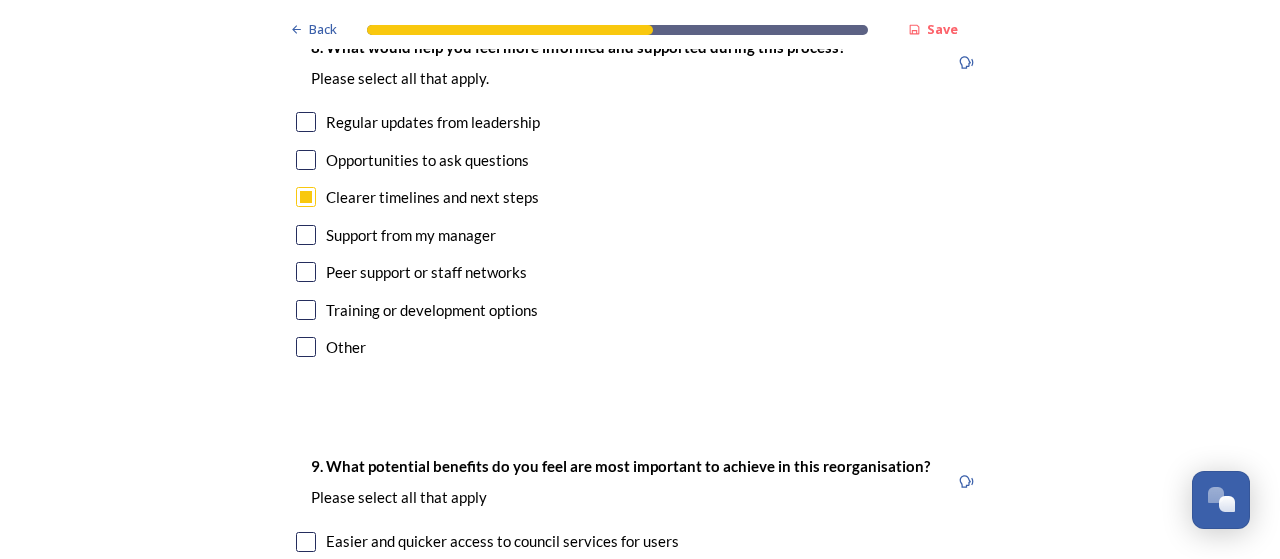 click on "Training or development options" at bounding box center [640, 310] 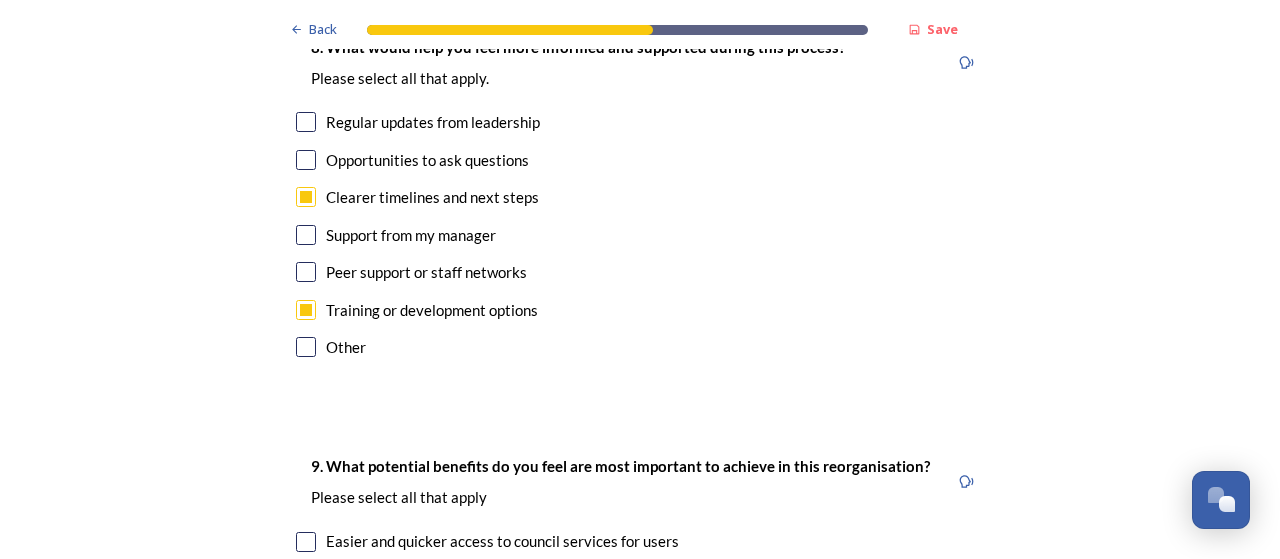 checkbox on "true" 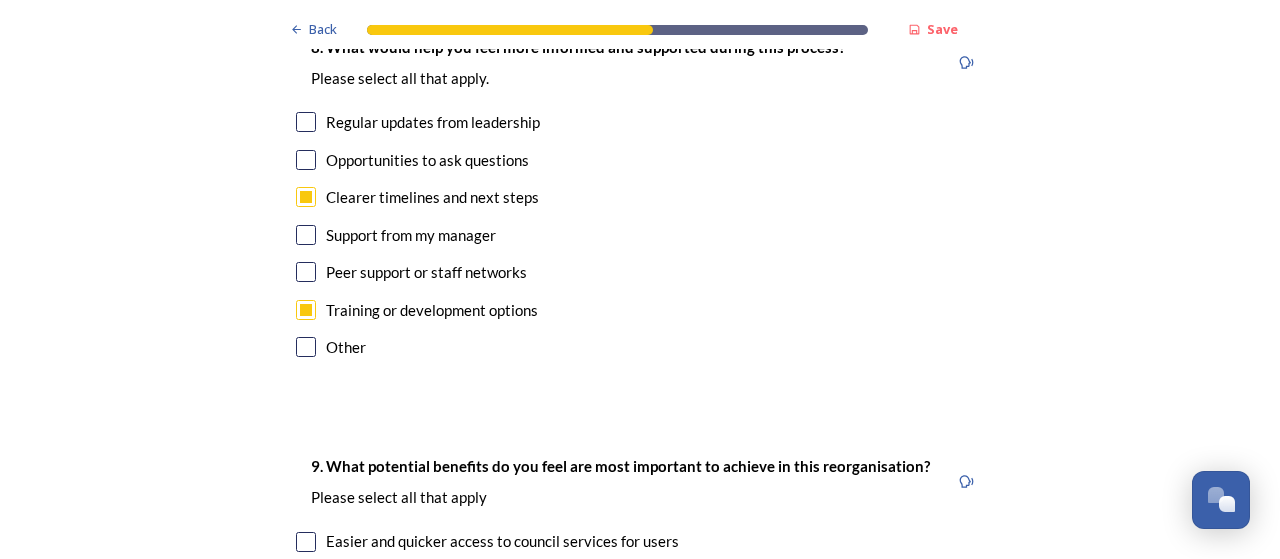 click at bounding box center [306, 122] 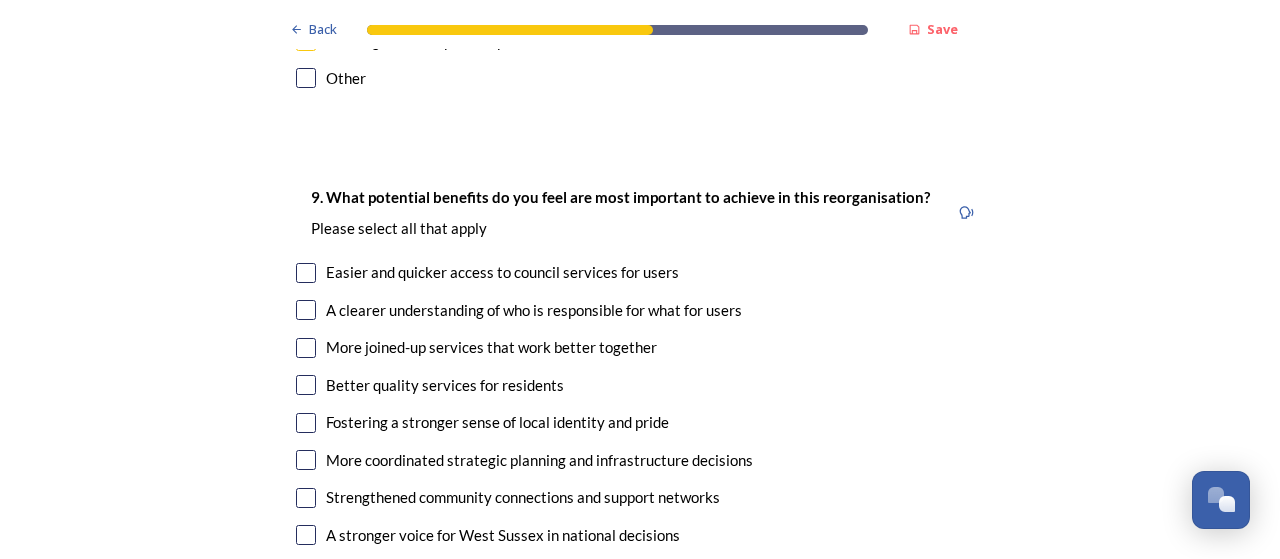 scroll, scrollTop: 4600, scrollLeft: 0, axis: vertical 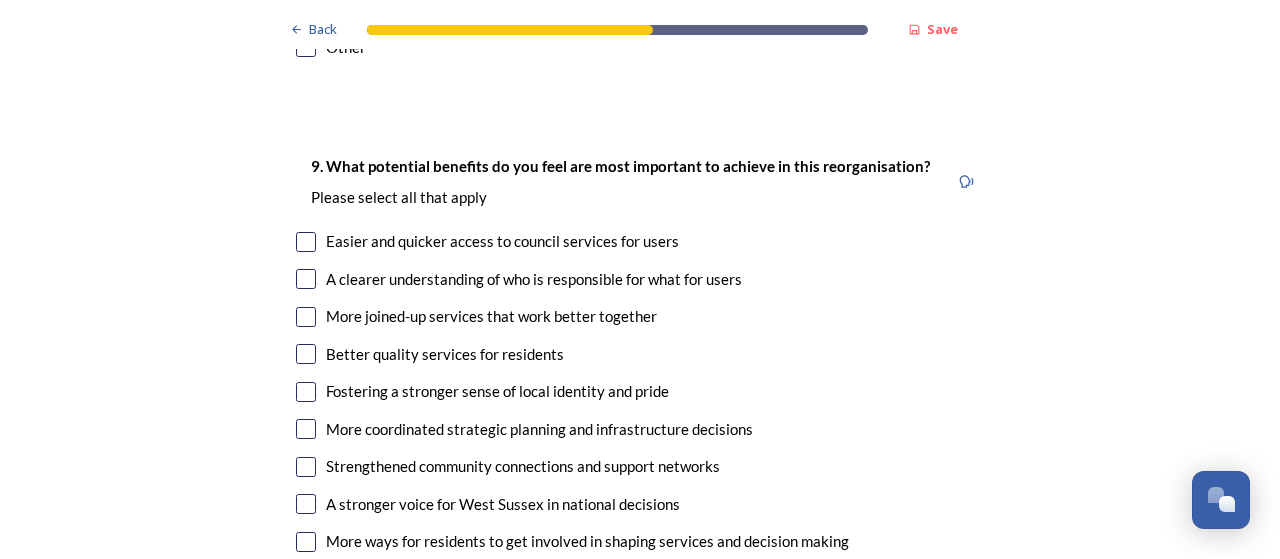 click on "9. What potential benefits do you feel are most important to achieve in this reorganisation? ﻿Please select all that apply Easier and quicker access to council services for users A clearer understanding of who is responsible for what for users More joined-up services that work better together Better quality services for residents Fostering a stronger sense of local identity and pride More coordinated strategic planning and infrastructure decisions  Strengthened community connections and support networks A stronger voice for West Sussex in national decisions More ways for residents to get involved in shaping services and decision making More support for the local economy Improved access to funding opportunities Other" at bounding box center (640, 412) 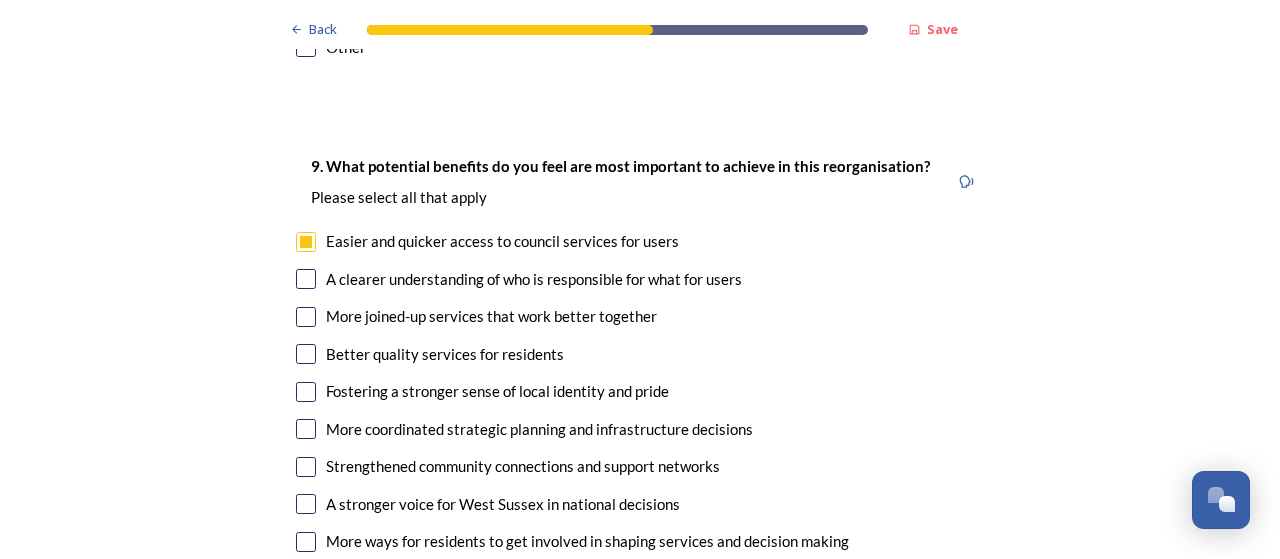 click at bounding box center [306, 279] 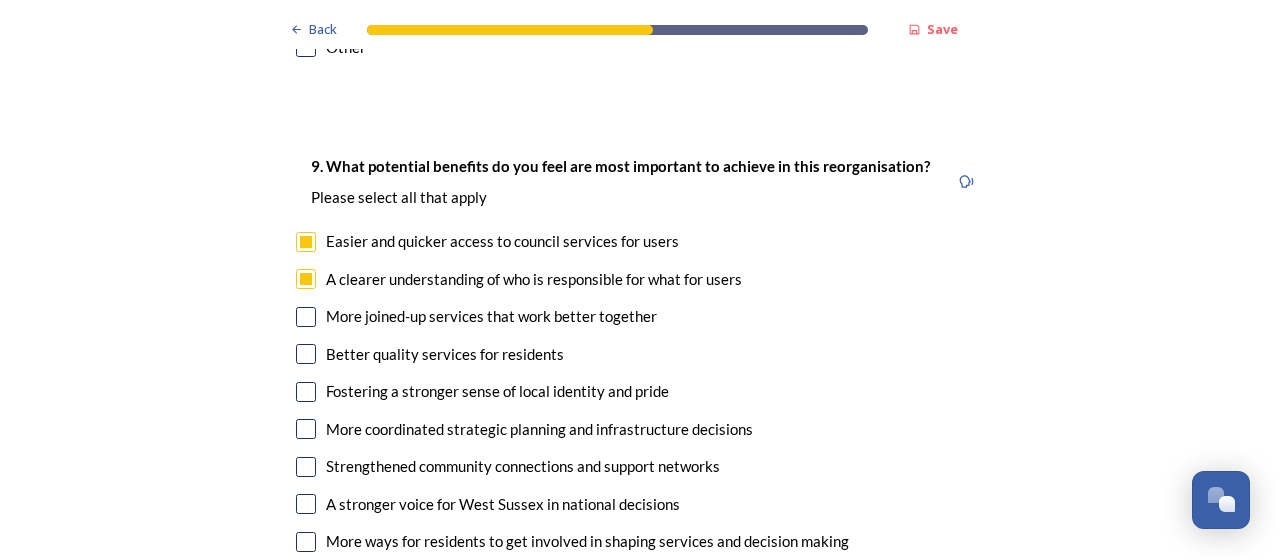 click at bounding box center (306, 317) 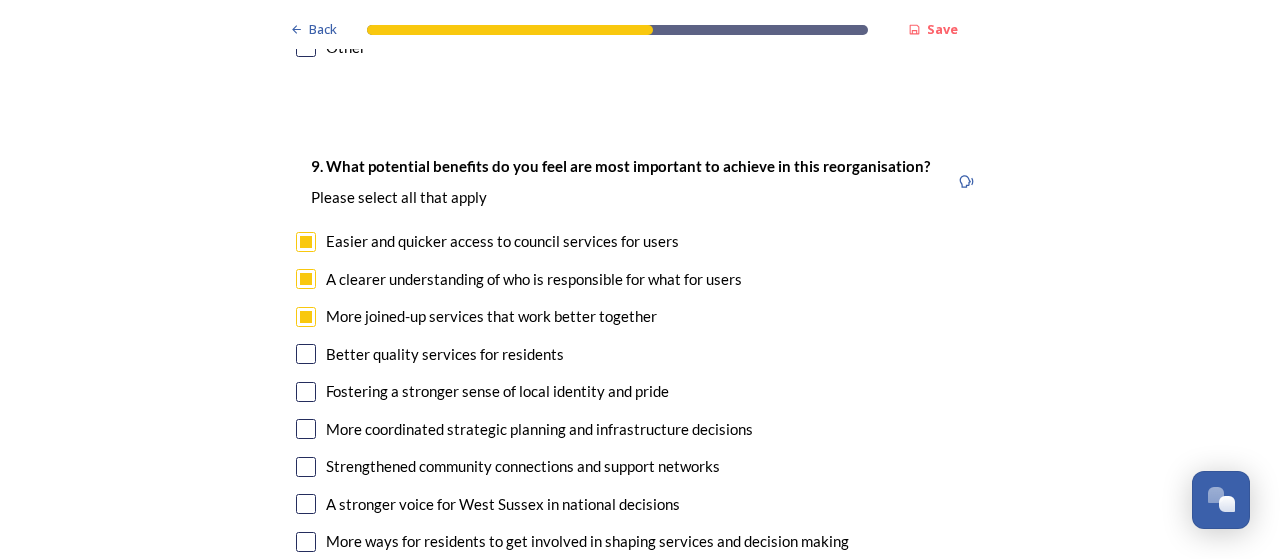 scroll, scrollTop: 4700, scrollLeft: 0, axis: vertical 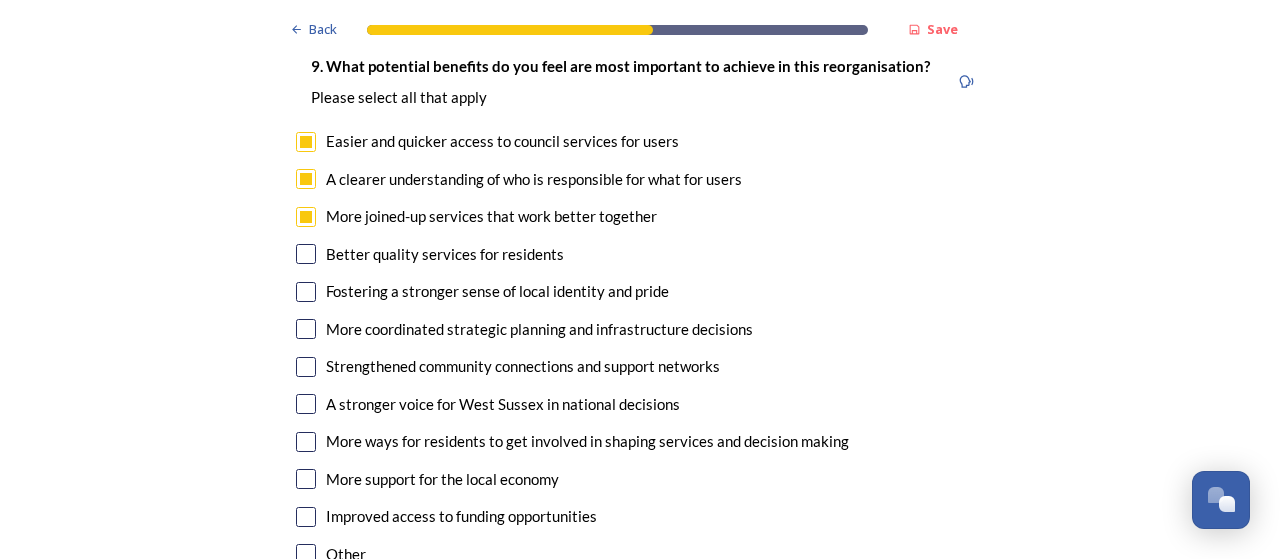 click at bounding box center (306, 404) 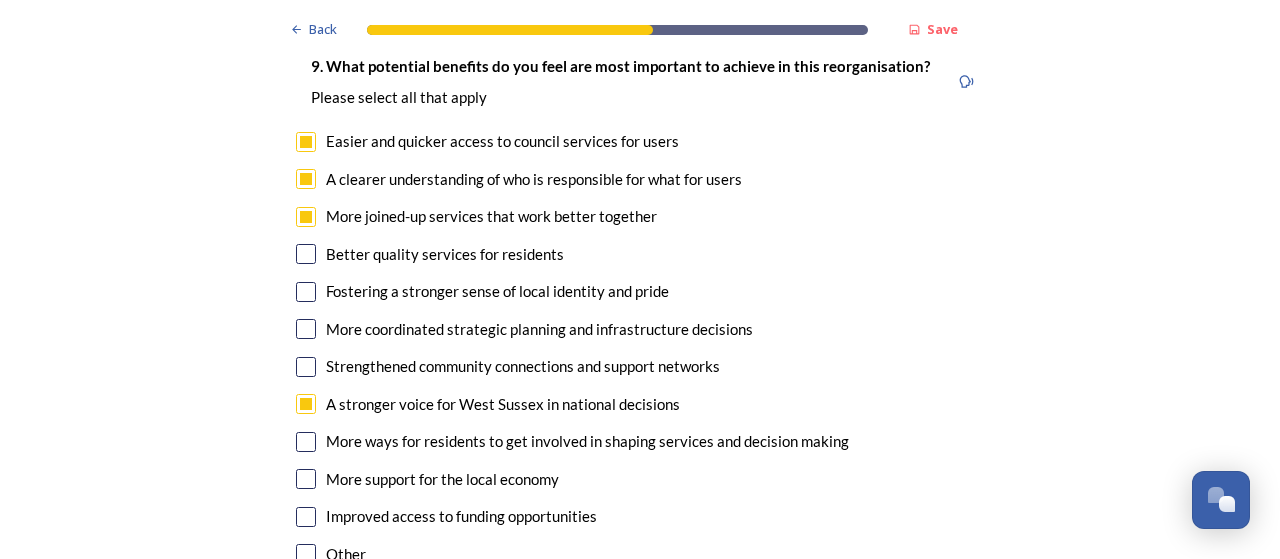 scroll, scrollTop: 4900, scrollLeft: 0, axis: vertical 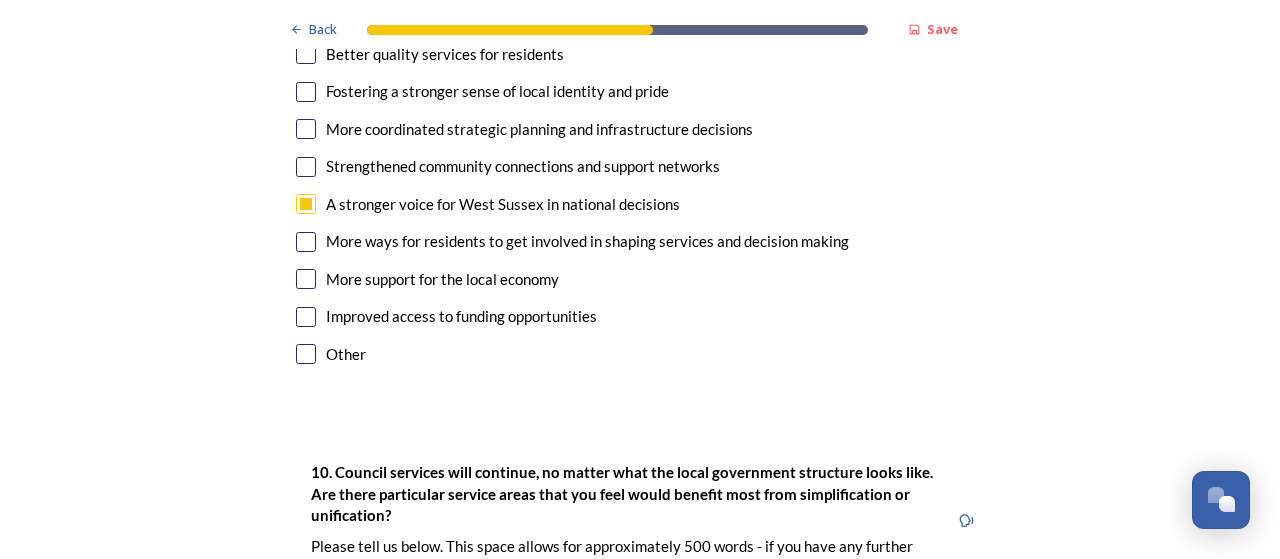 click at bounding box center (306, 242) 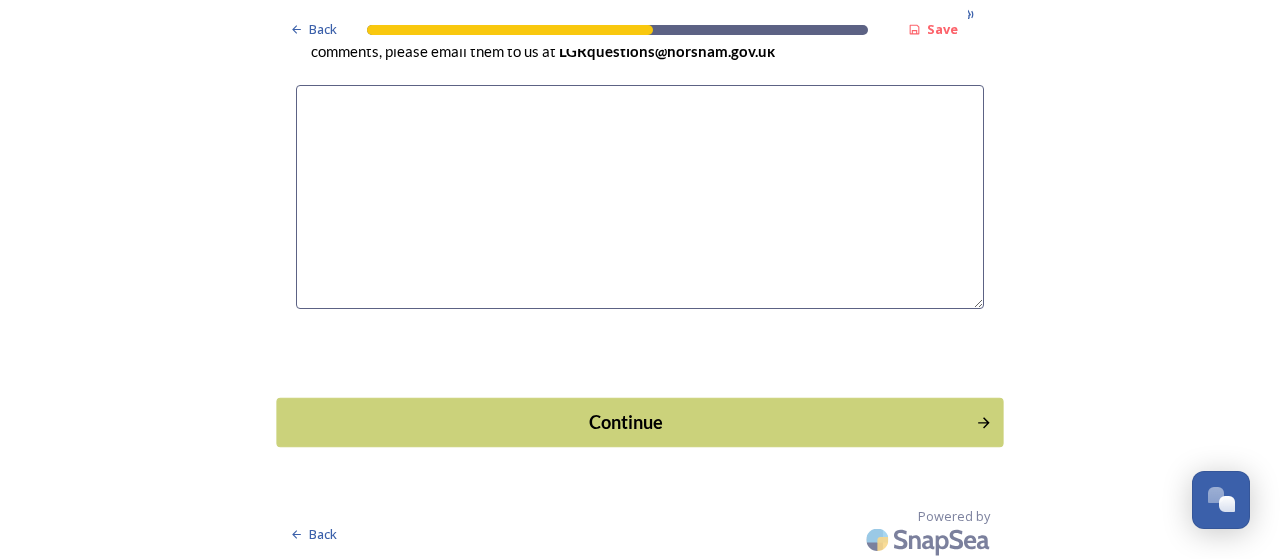 scroll, scrollTop: 5884, scrollLeft: 0, axis: vertical 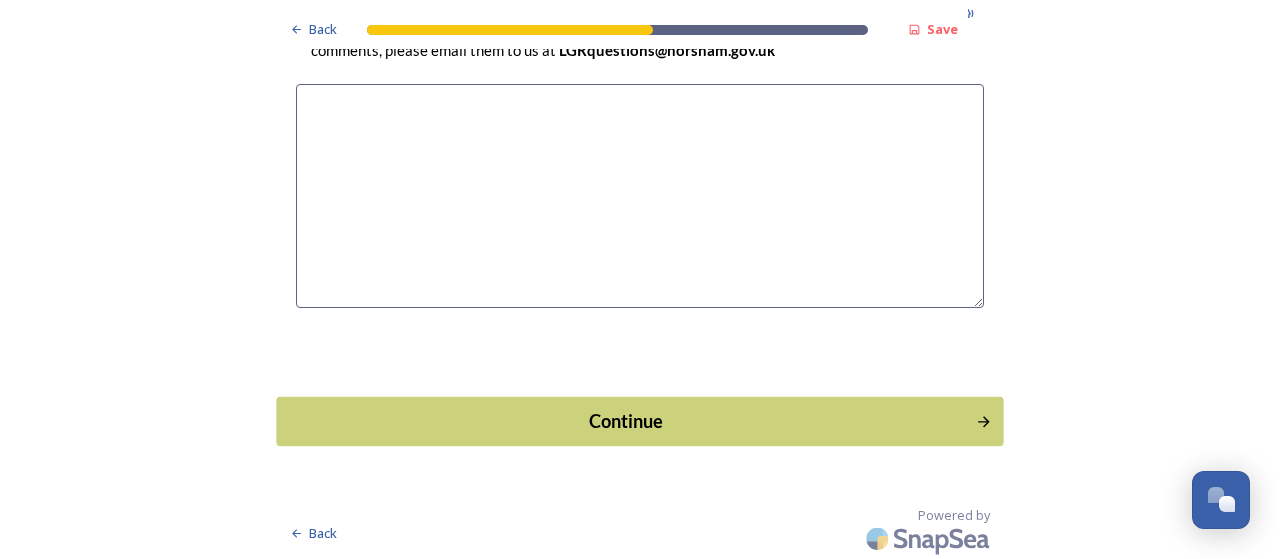 click on "Continue" at bounding box center (626, 421) 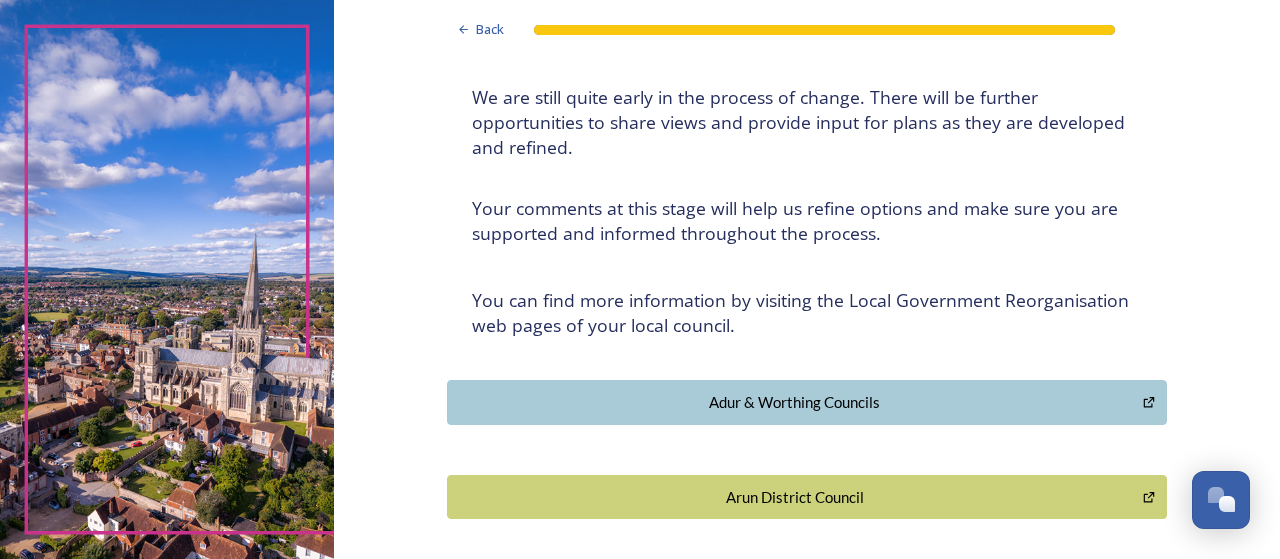 scroll, scrollTop: 0, scrollLeft: 0, axis: both 